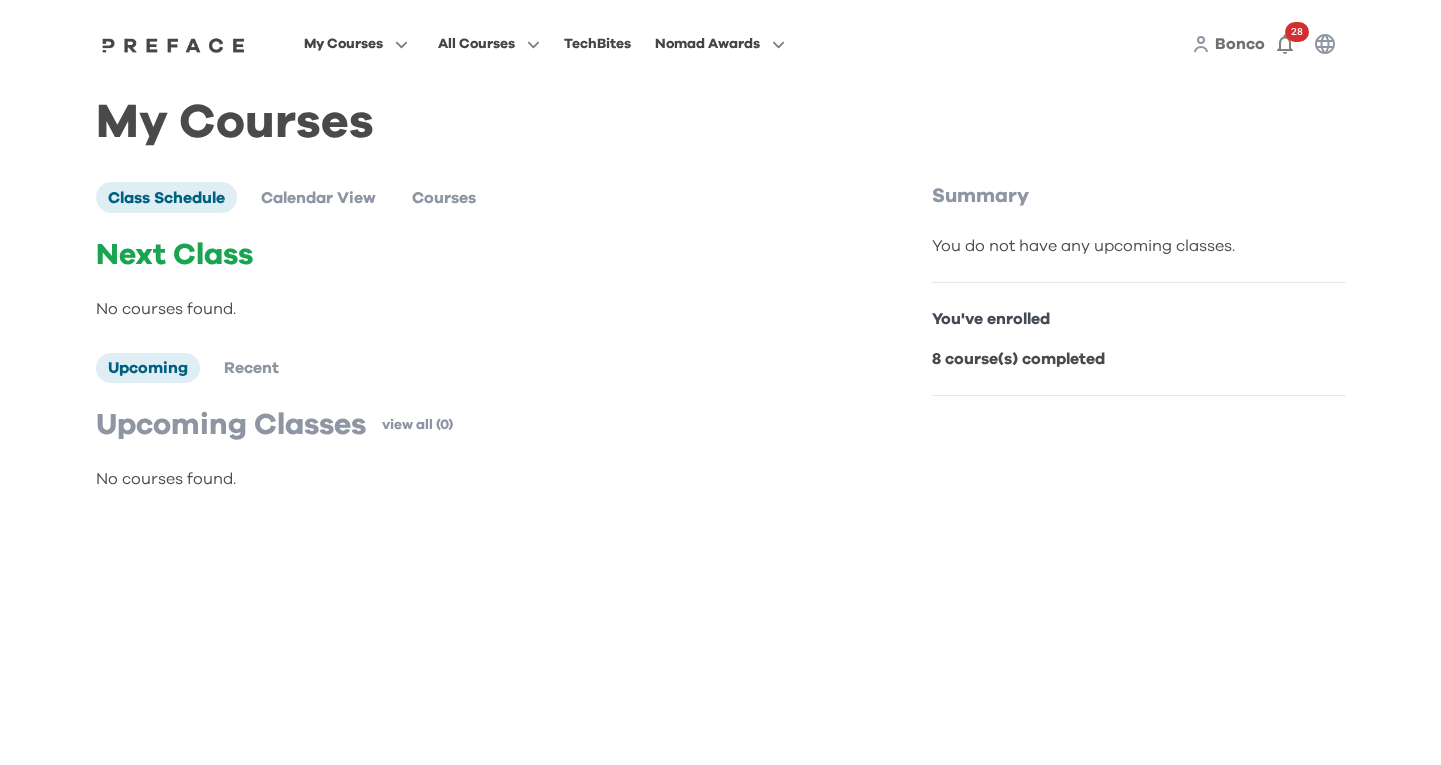scroll, scrollTop: 0, scrollLeft: 0, axis: both 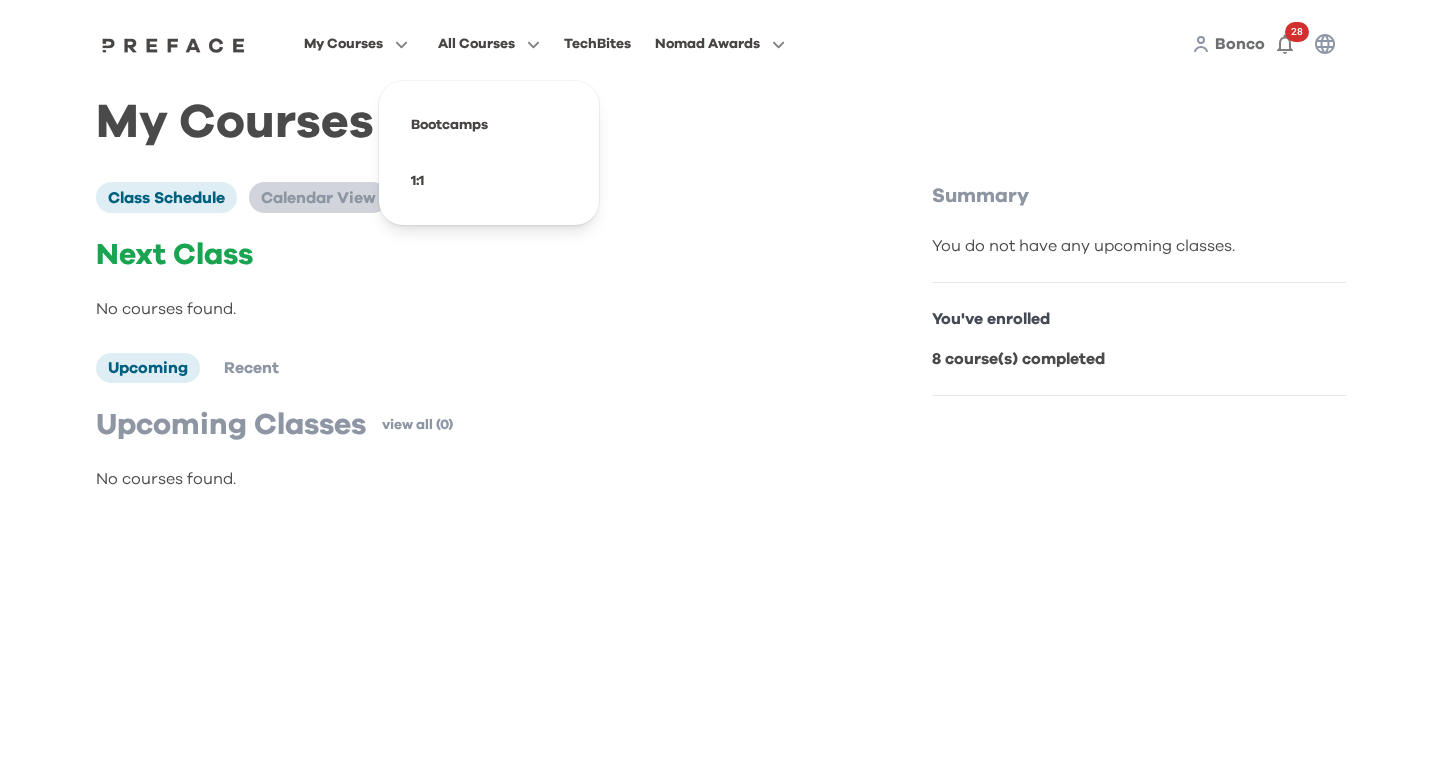 click on "Calendar View" at bounding box center [318, 198] 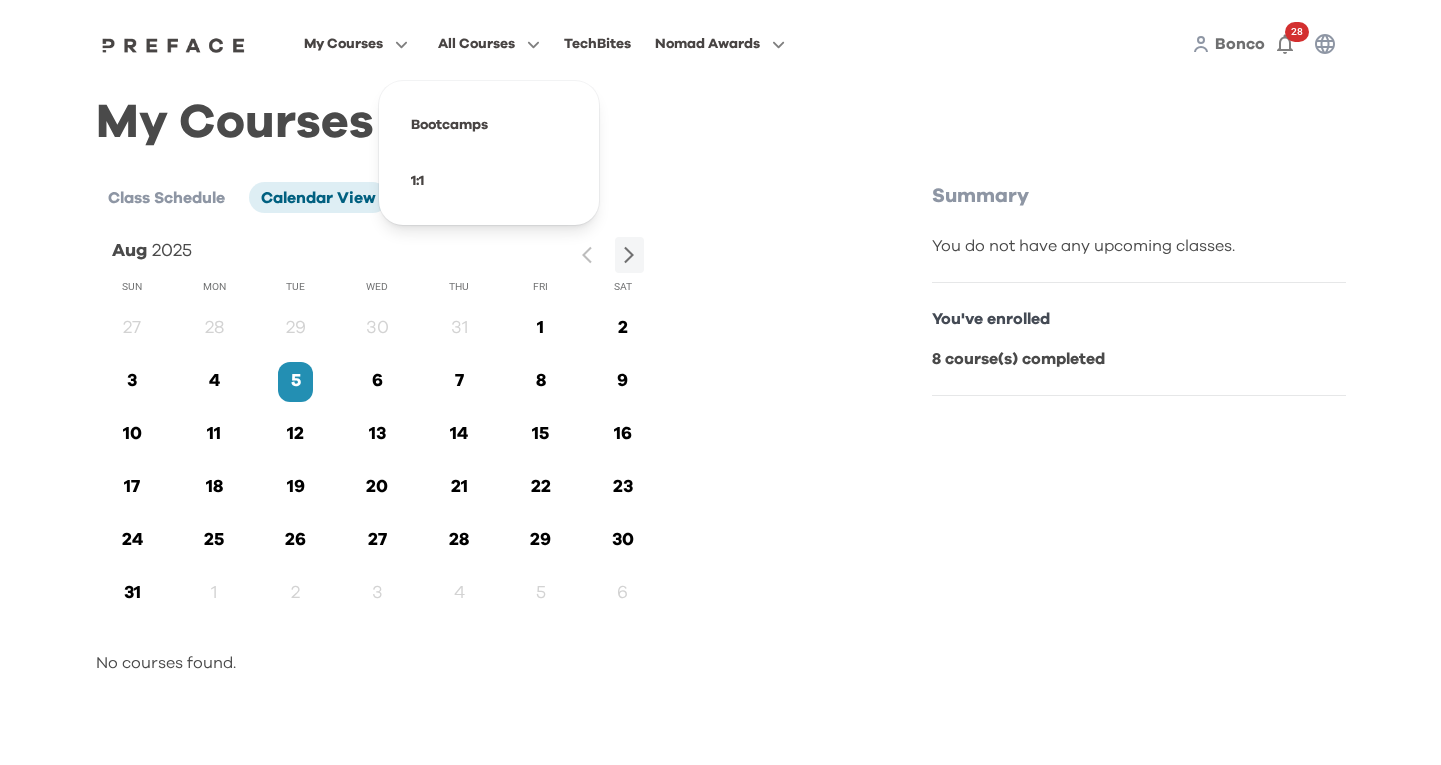 click on "Courses" at bounding box center [444, 197] 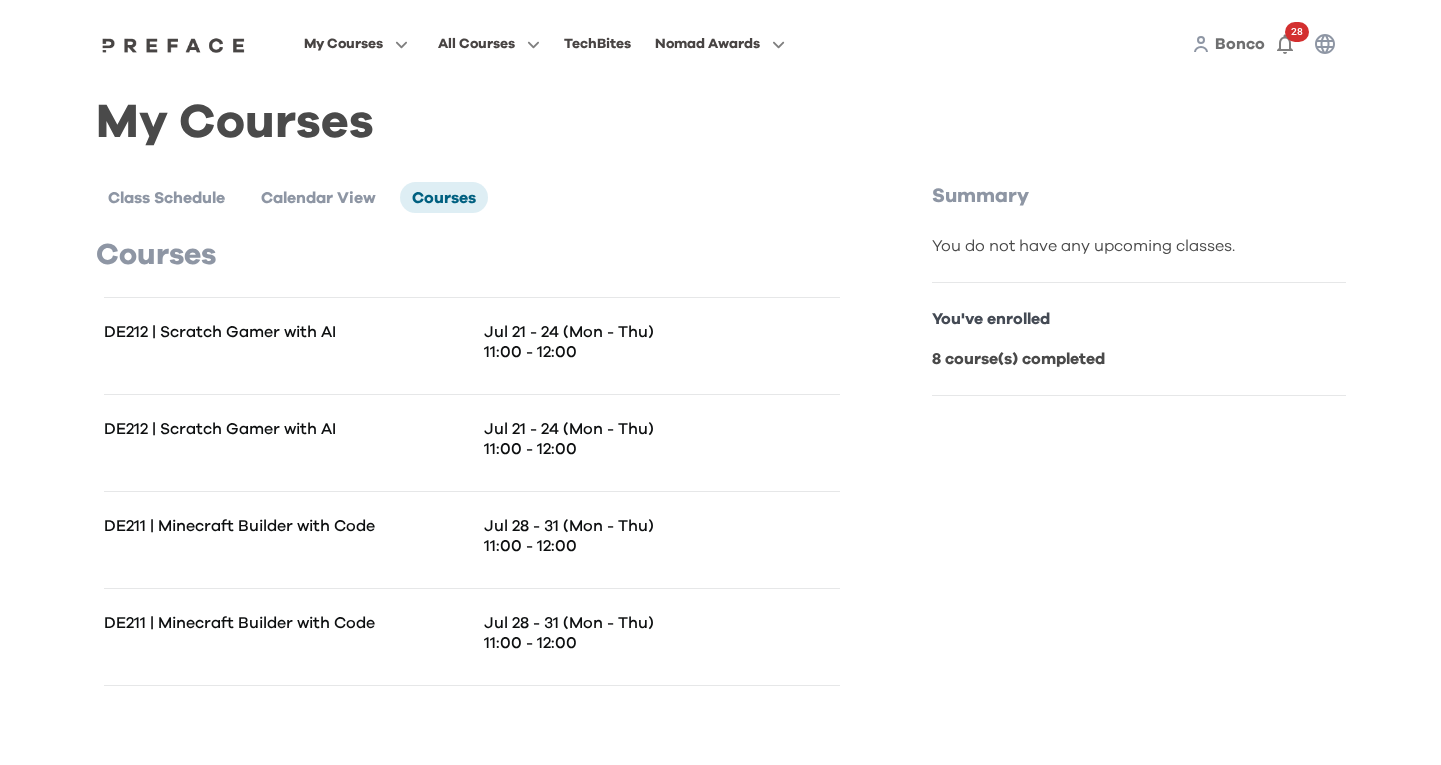 scroll, scrollTop: 0, scrollLeft: 0, axis: both 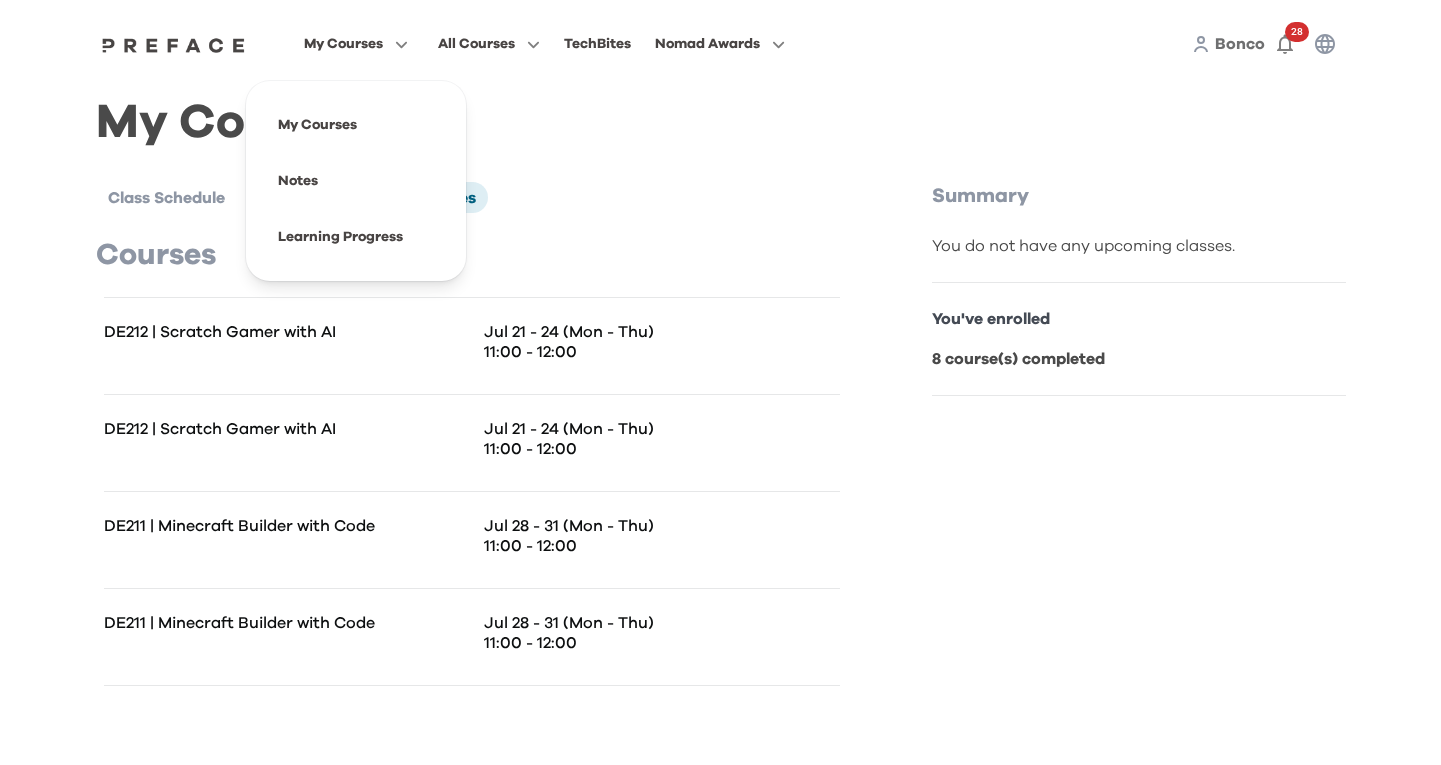 click on "My Courses" at bounding box center [356, 44] 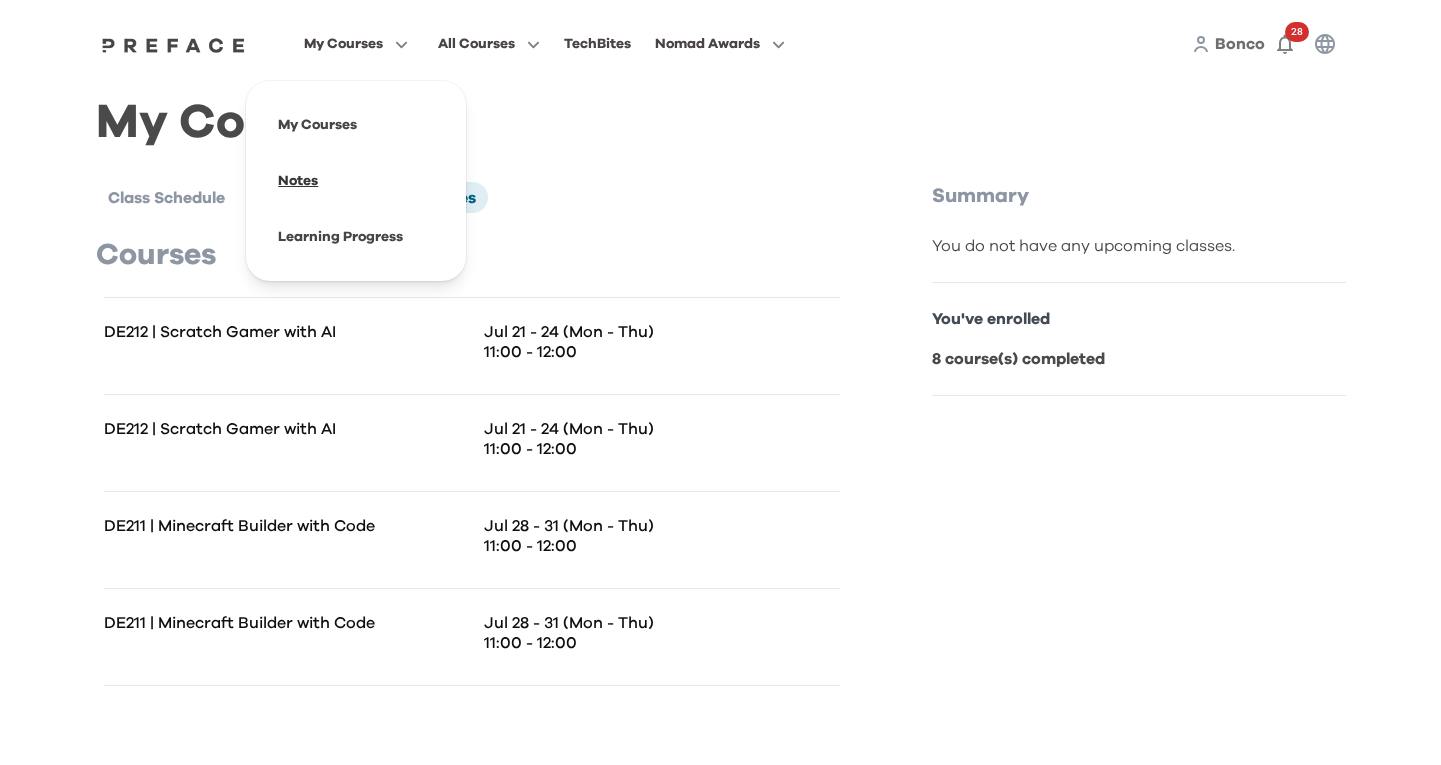 click at bounding box center (356, 181) 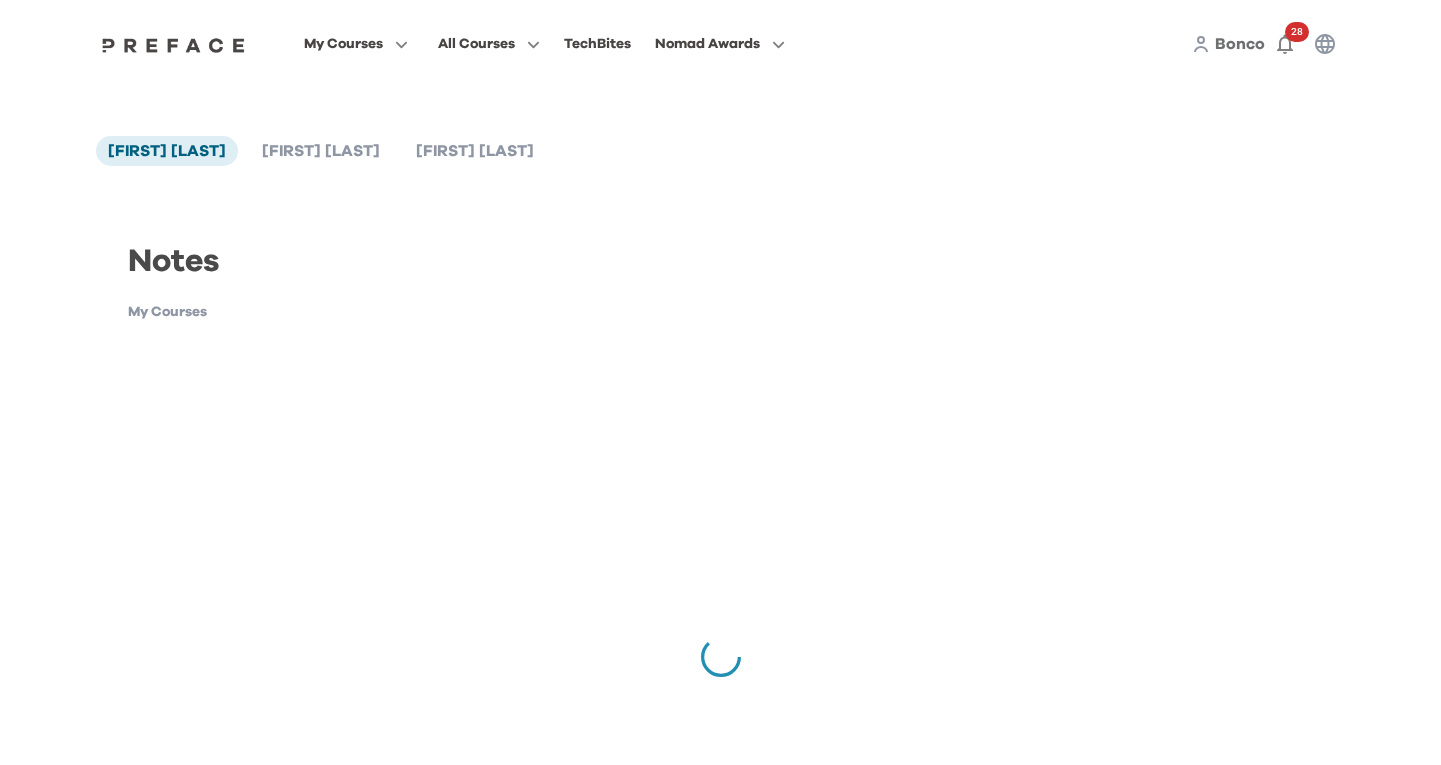 scroll, scrollTop: 0, scrollLeft: 0, axis: both 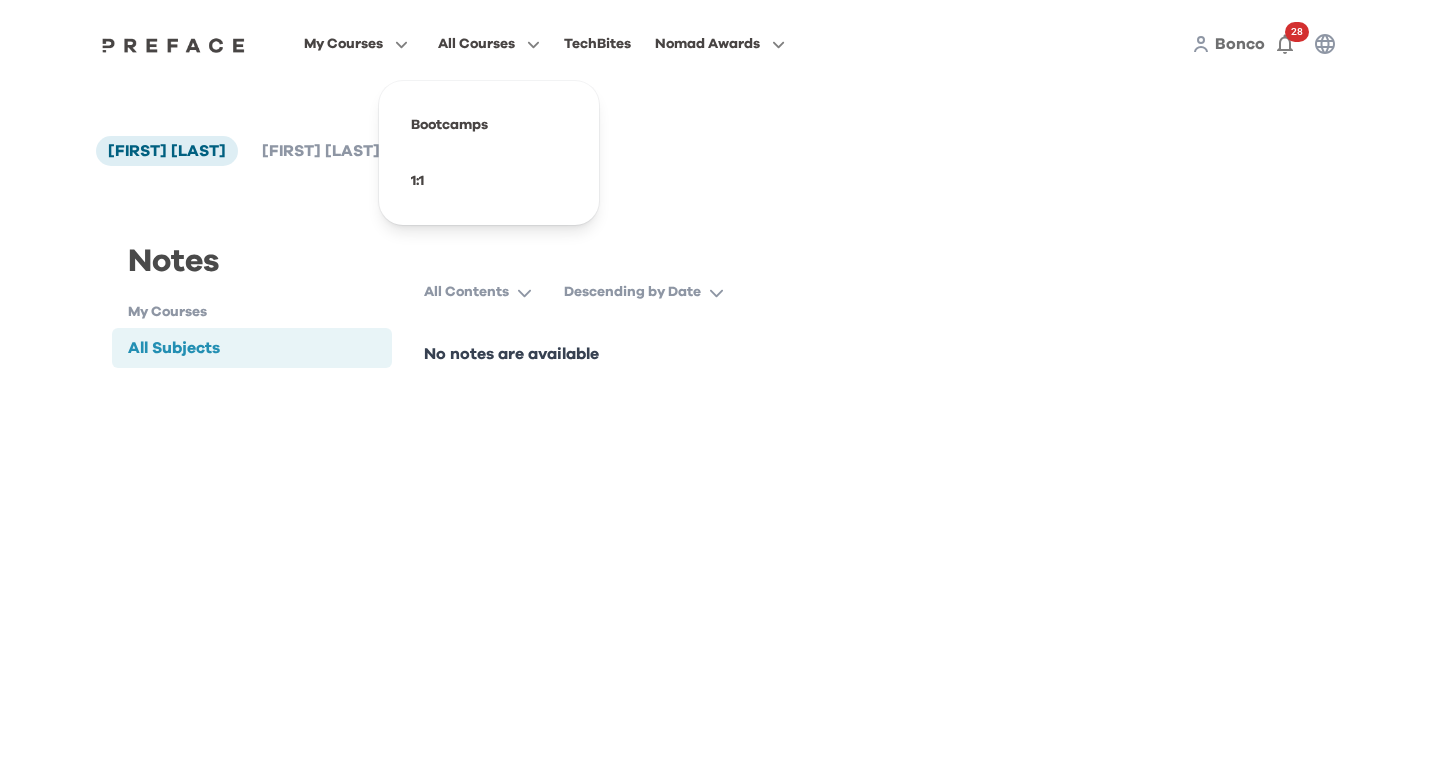 click on "All Courses" at bounding box center (476, 44) 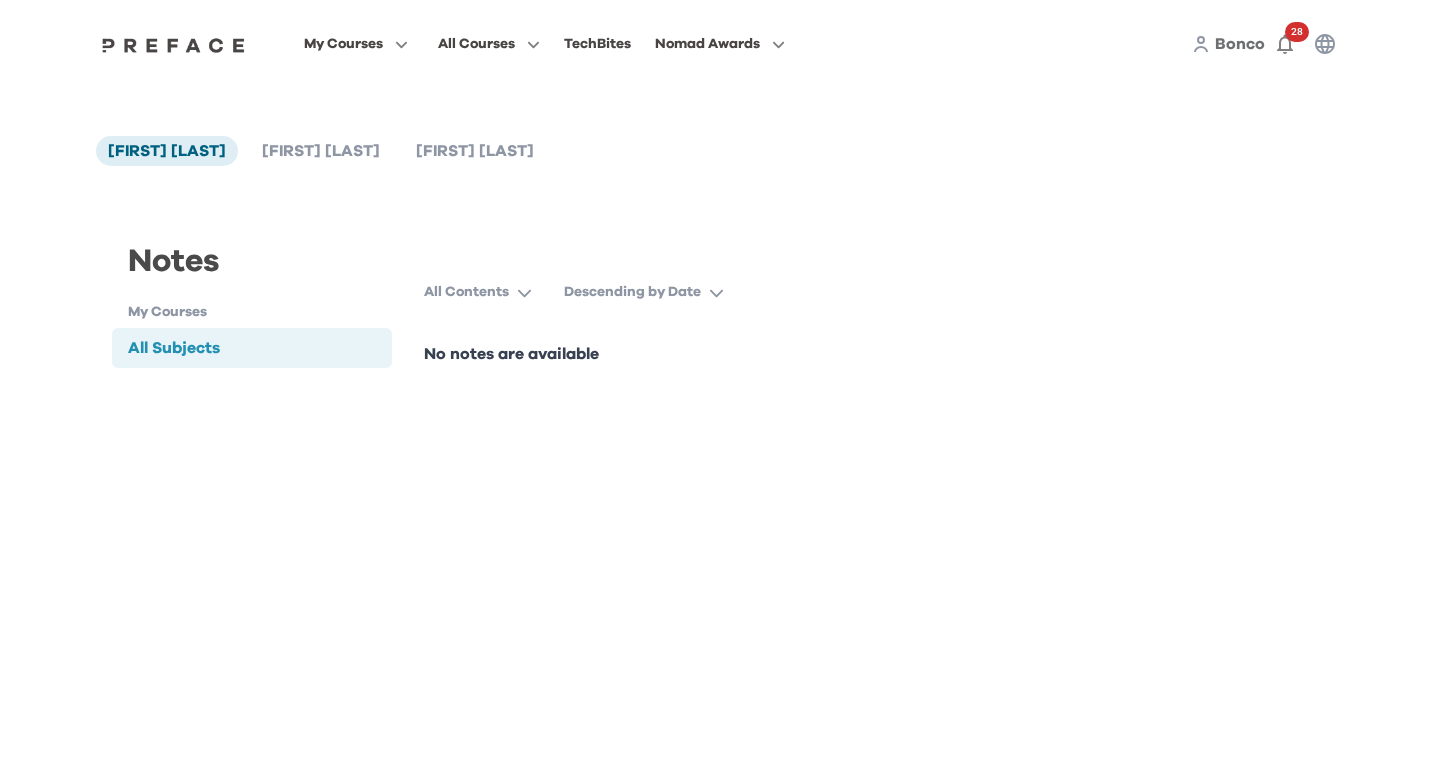 click on "Notes Bonco Tsui Mateo Tsui Lucius Tsui Notes My Courses All Subjects All Subjects All Contents Descending by Date No notes are available" at bounding box center [721, 263] 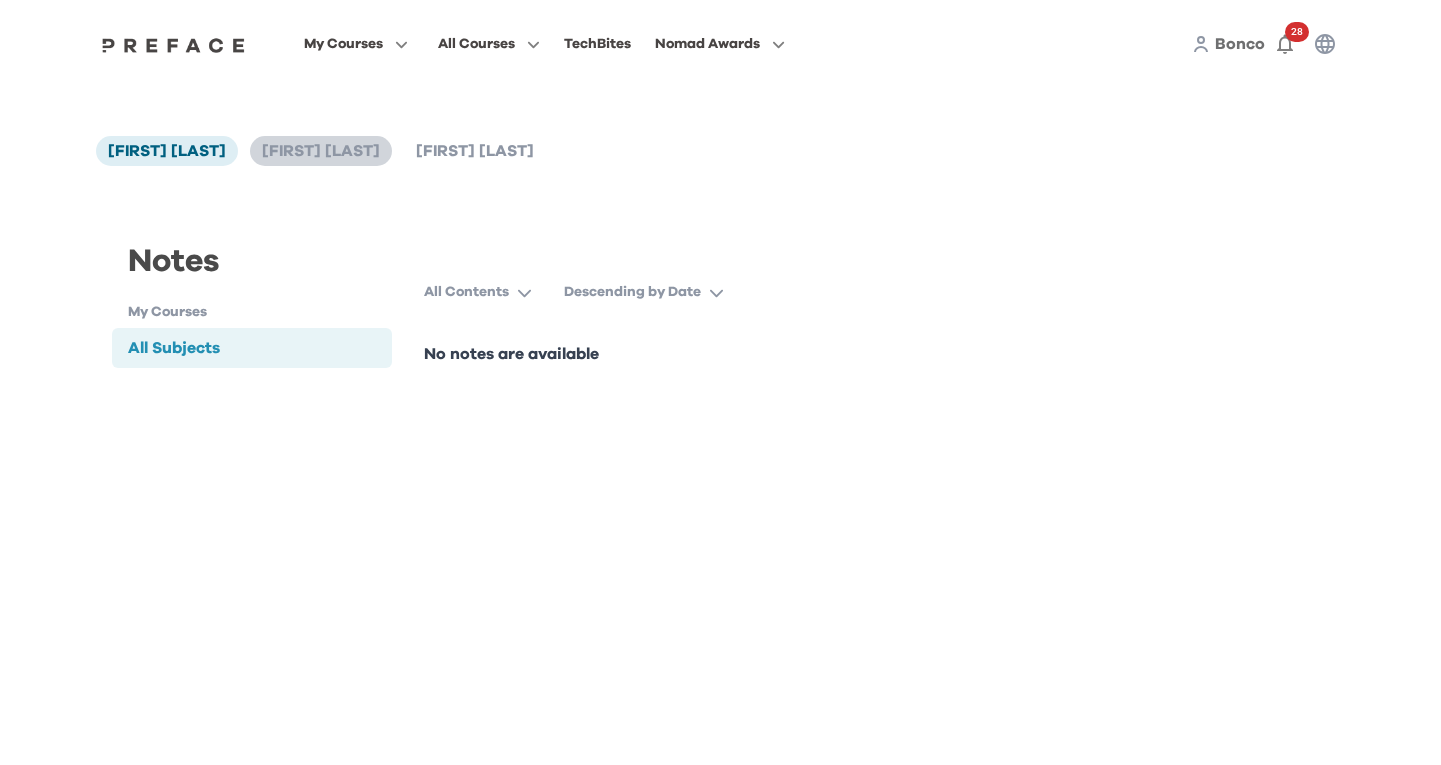 click on "[FIRST] [LAST]" at bounding box center (321, 151) 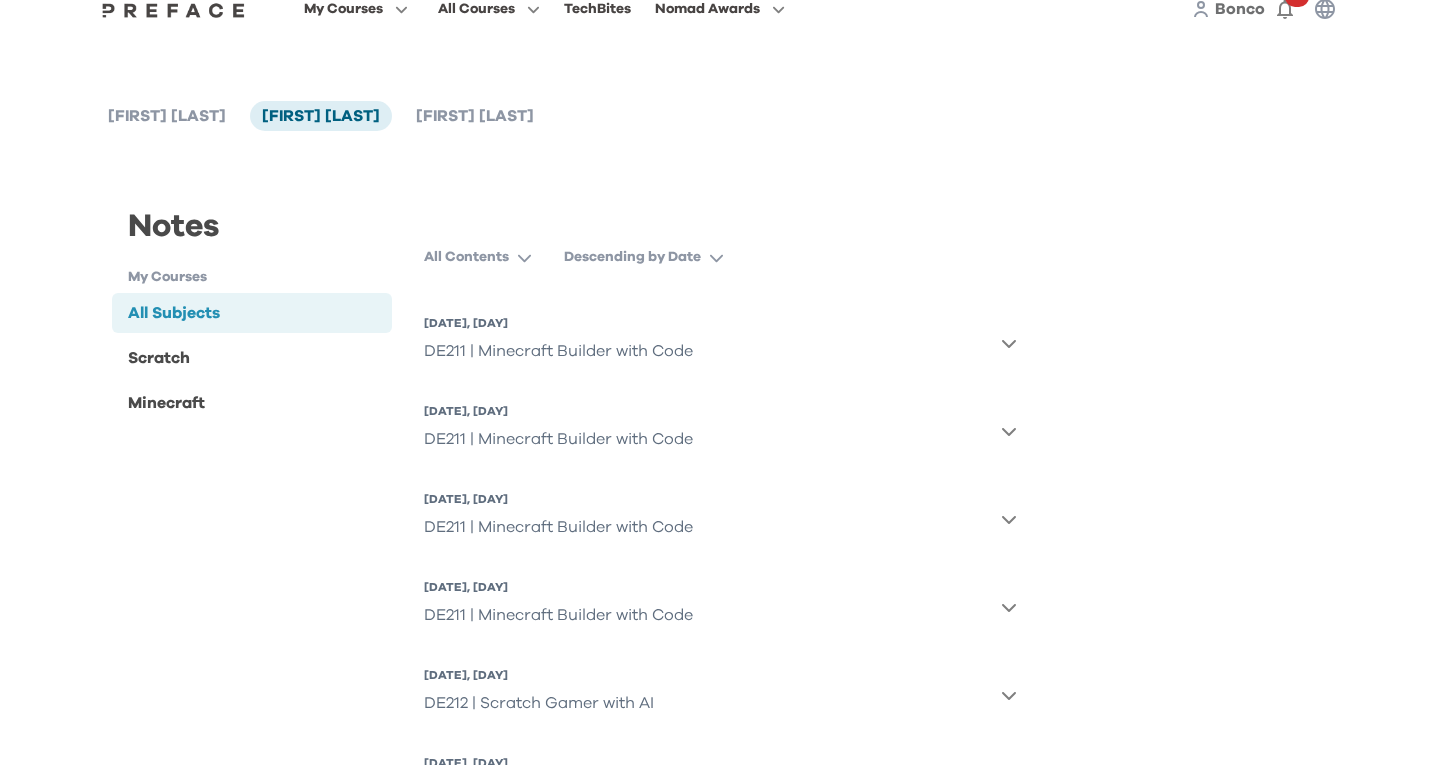 scroll, scrollTop: 69, scrollLeft: 0, axis: vertical 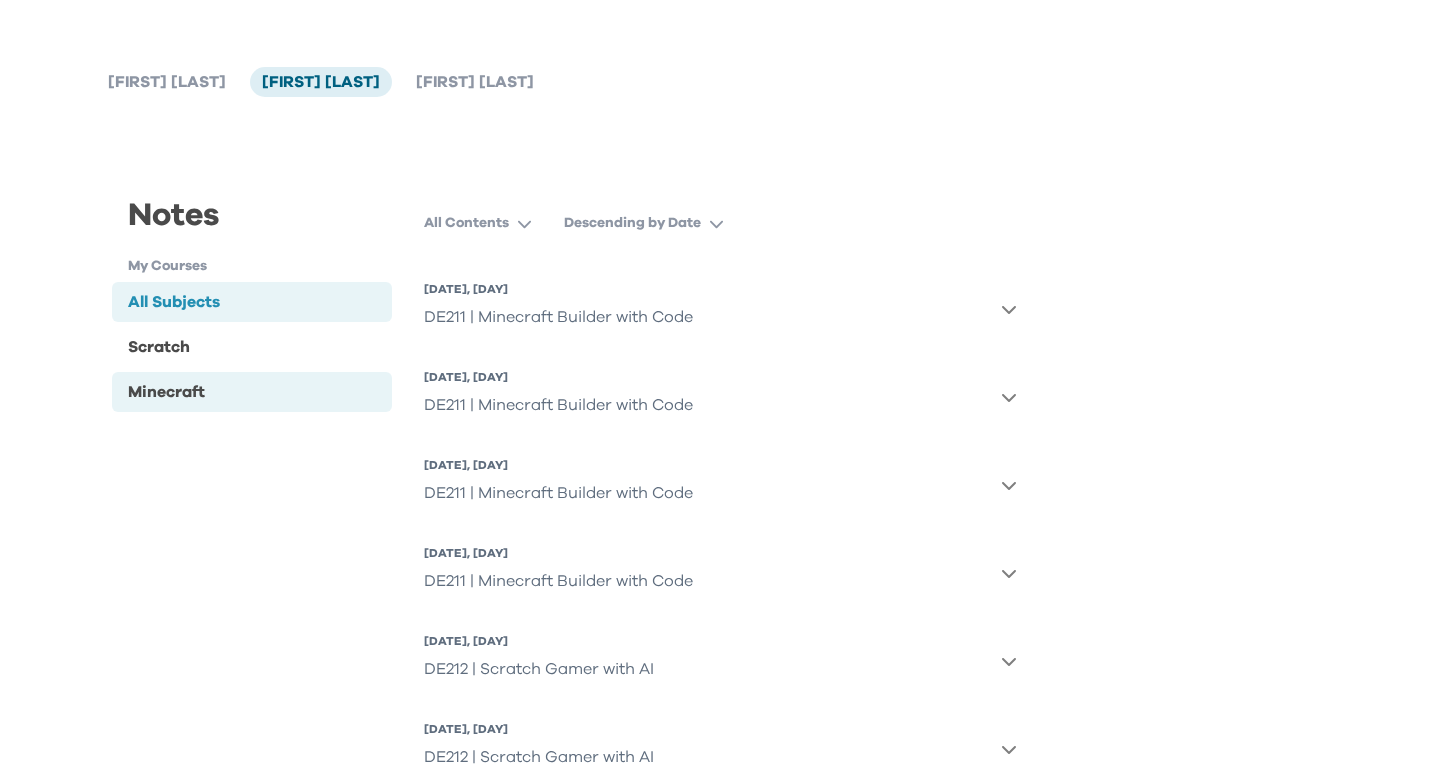 click on "Minecraft" at bounding box center [252, 391] 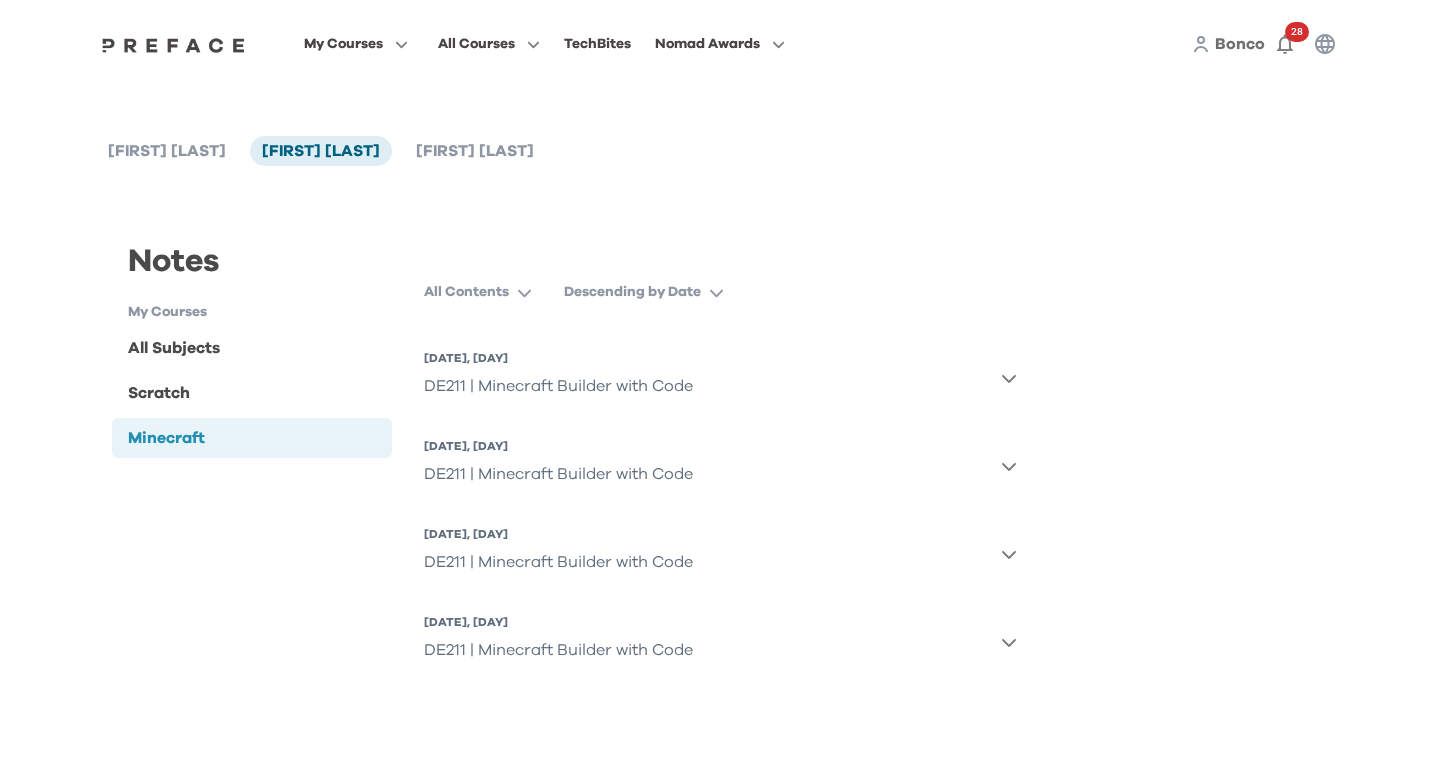 scroll, scrollTop: 0, scrollLeft: 0, axis: both 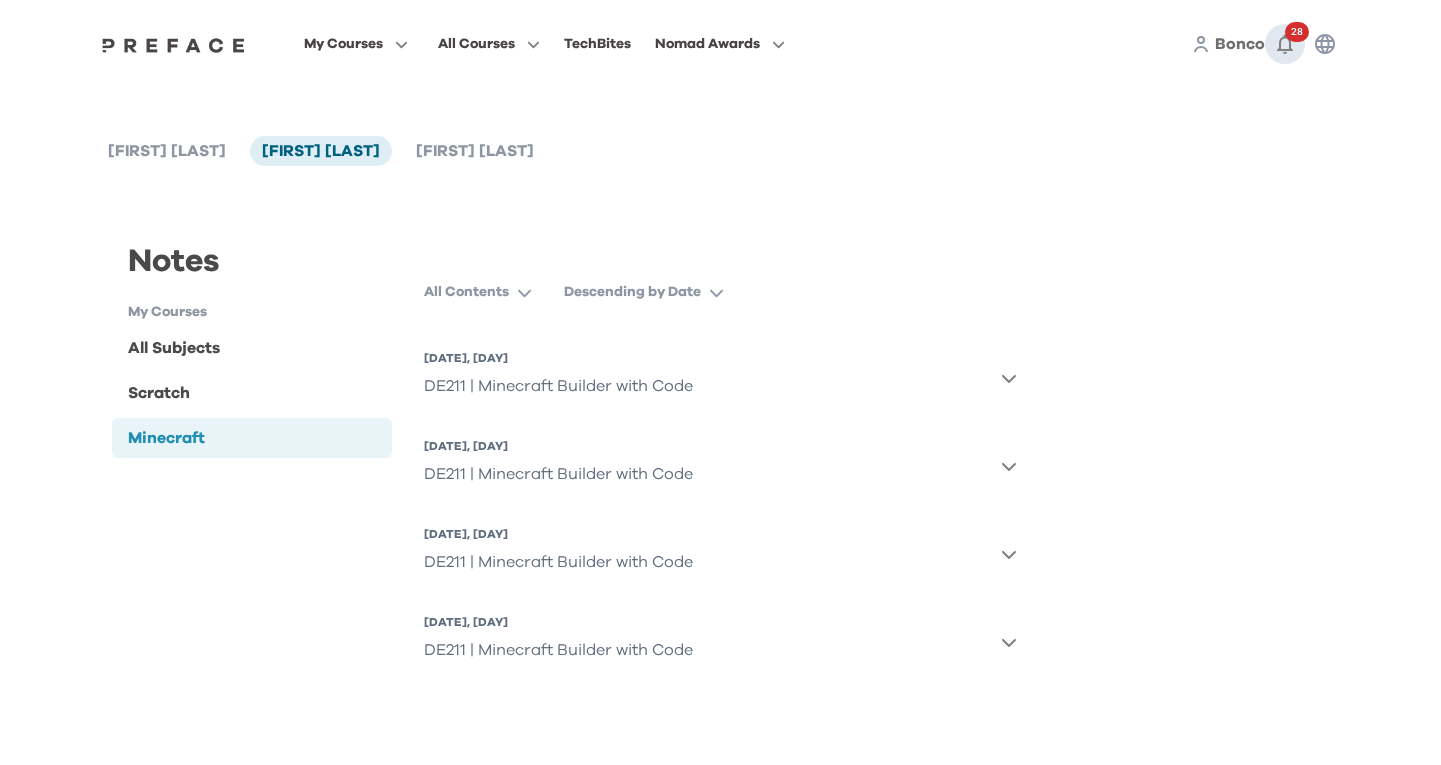 click on "28" at bounding box center (1285, 44) 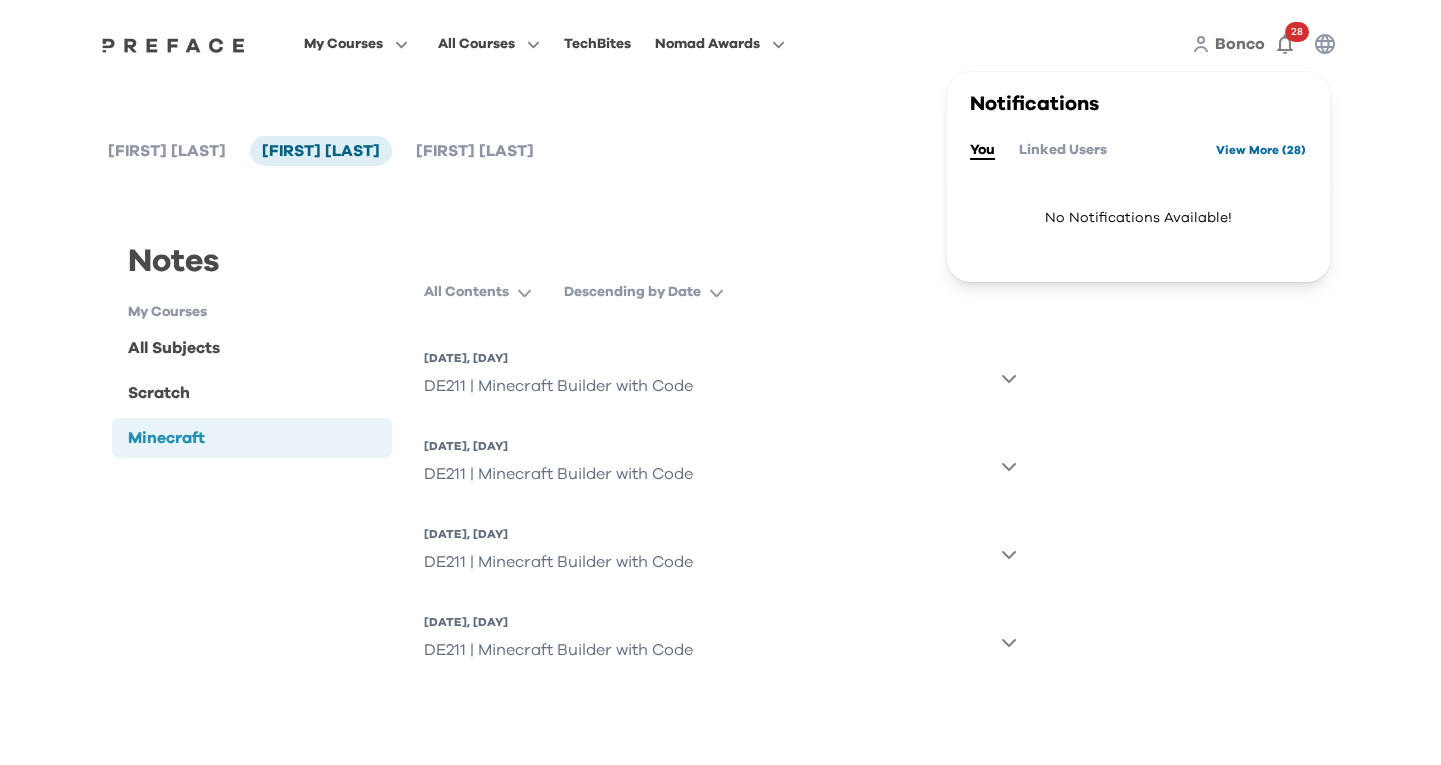 click on "View More ( 28 )" at bounding box center [1261, 150] 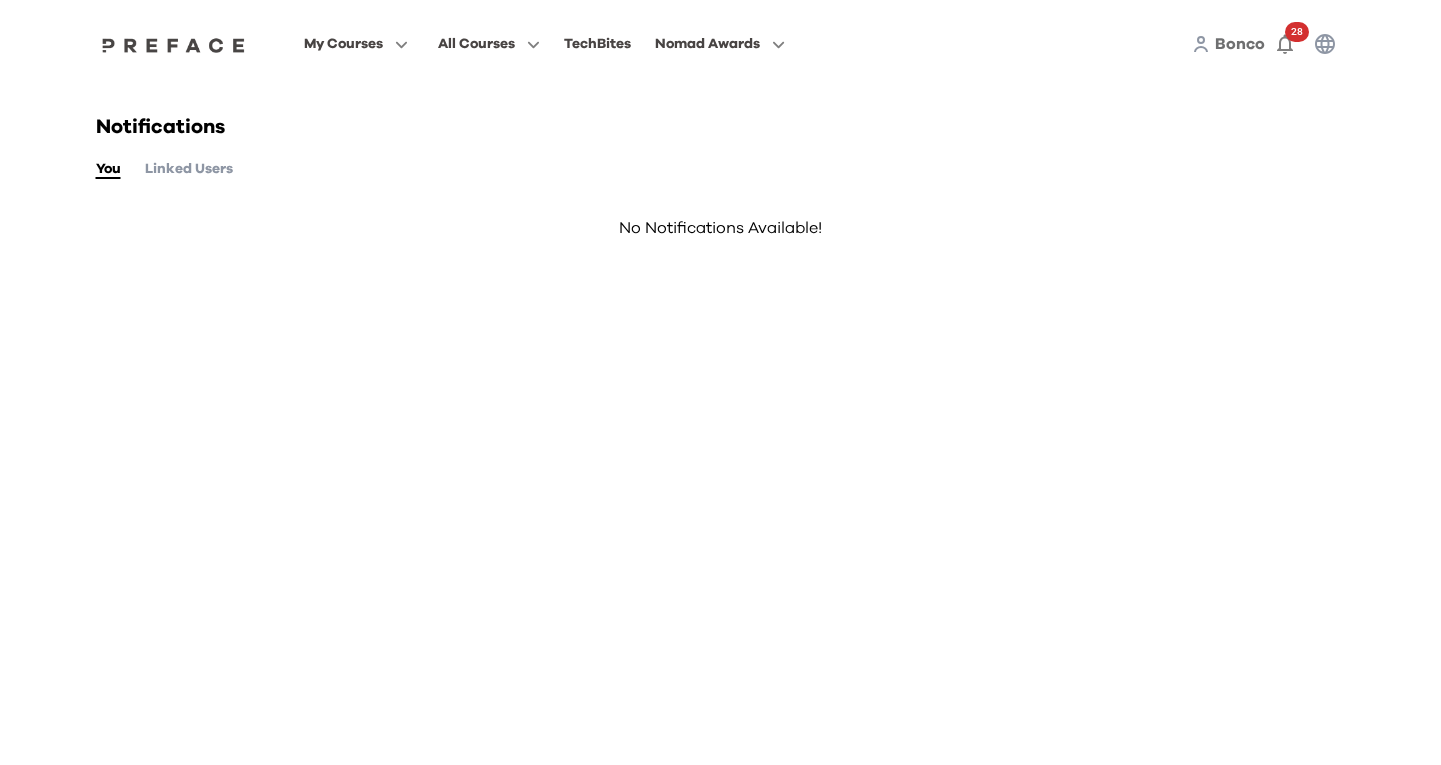 click on "My Courses" at bounding box center [343, 44] 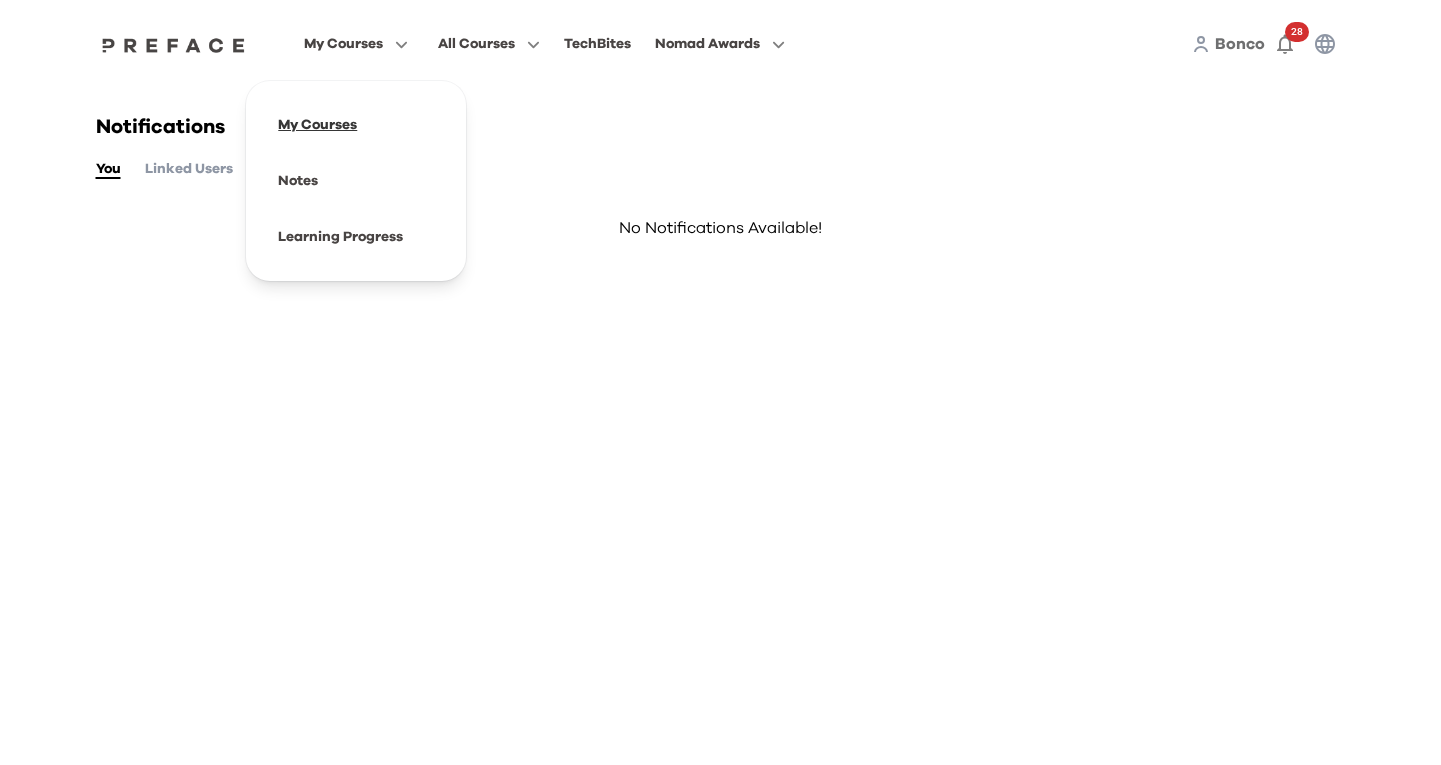 click at bounding box center [356, 125] 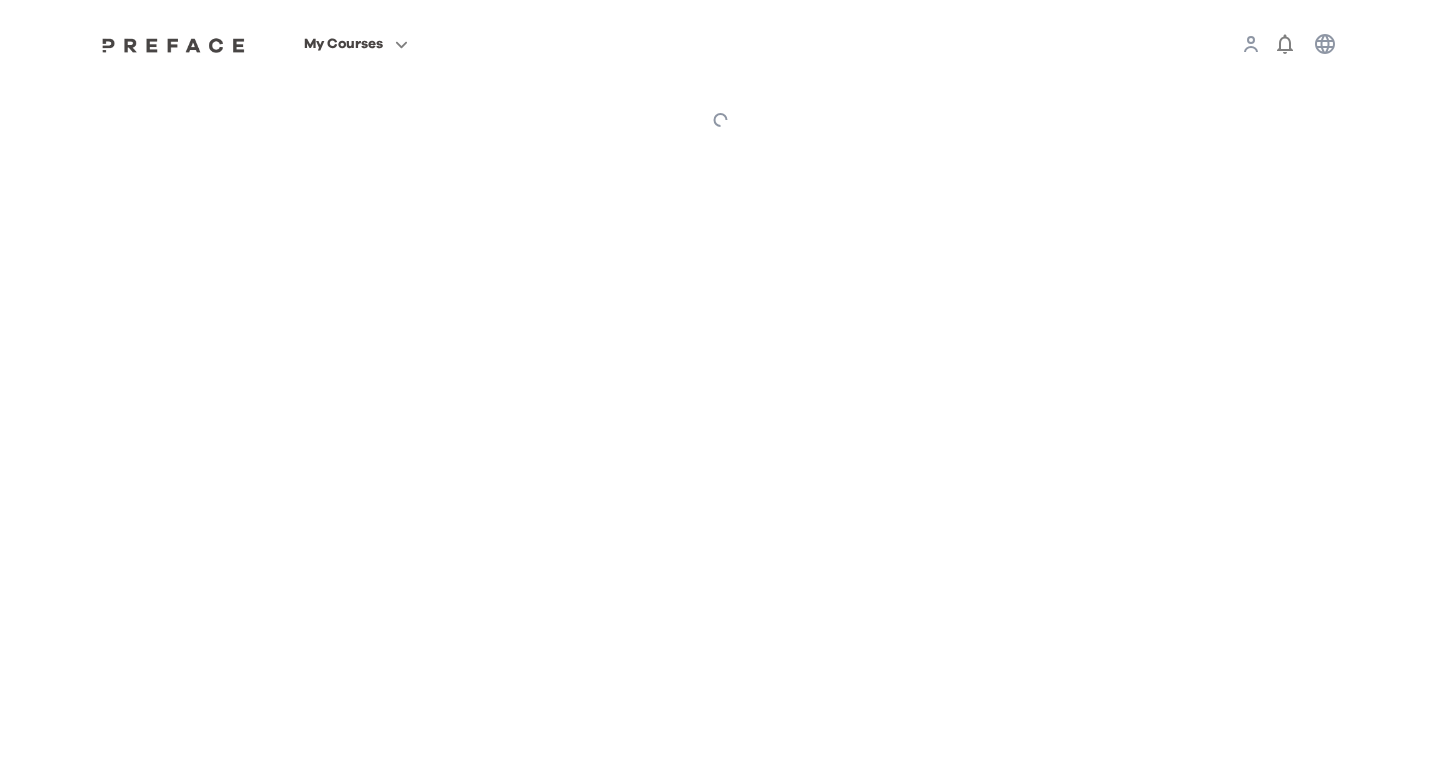 scroll, scrollTop: 0, scrollLeft: 0, axis: both 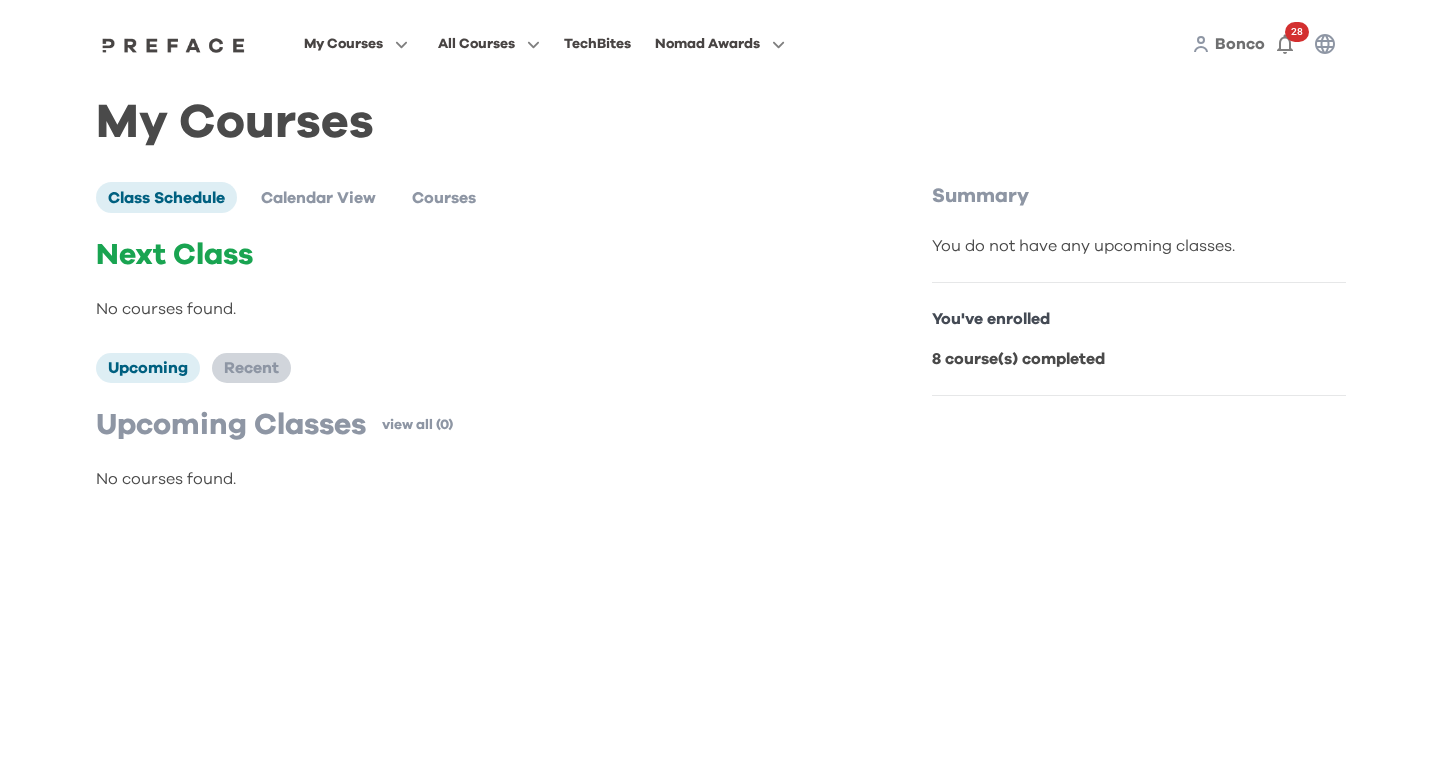 click on "Recent" at bounding box center (251, 368) 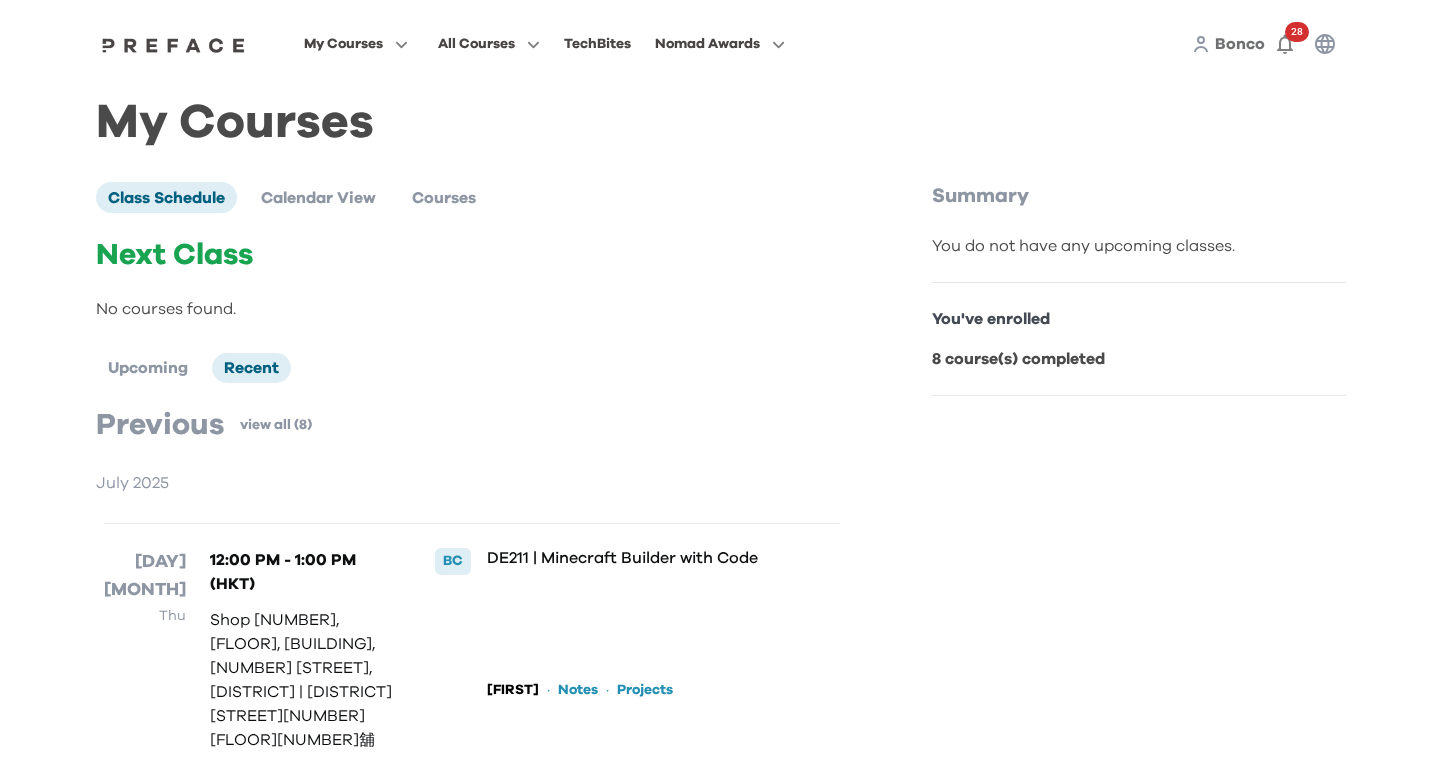 scroll, scrollTop: 0, scrollLeft: 0, axis: both 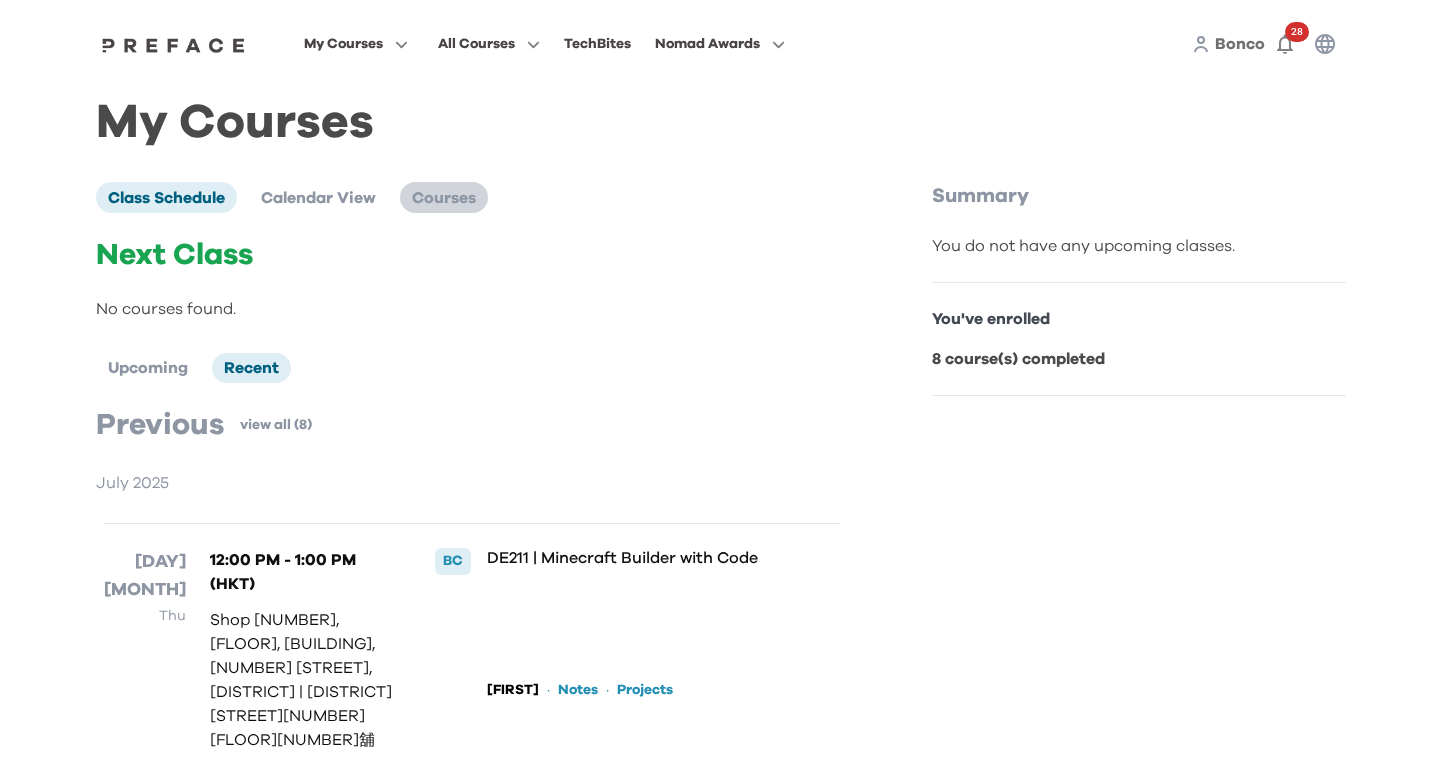 click on "Courses" at bounding box center [444, 198] 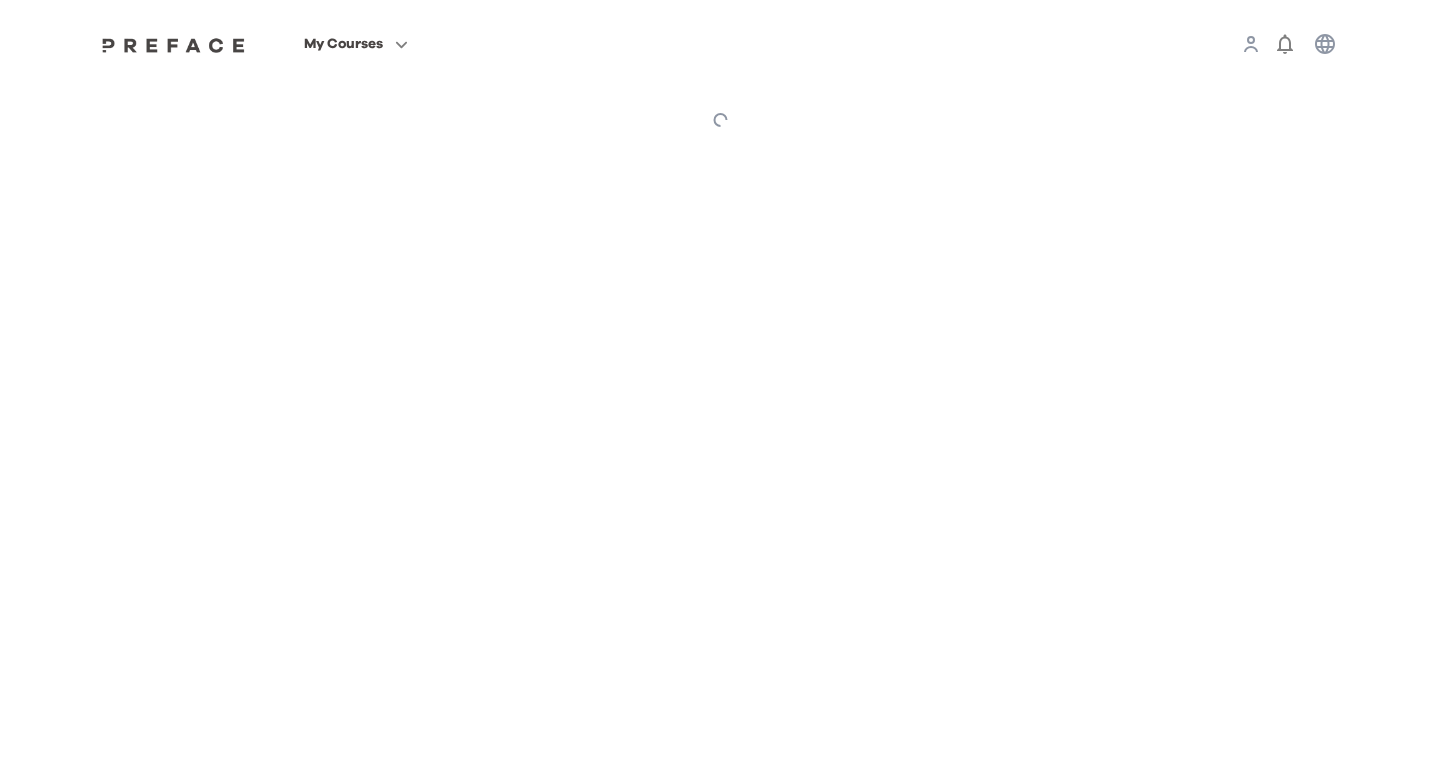 scroll, scrollTop: 0, scrollLeft: 0, axis: both 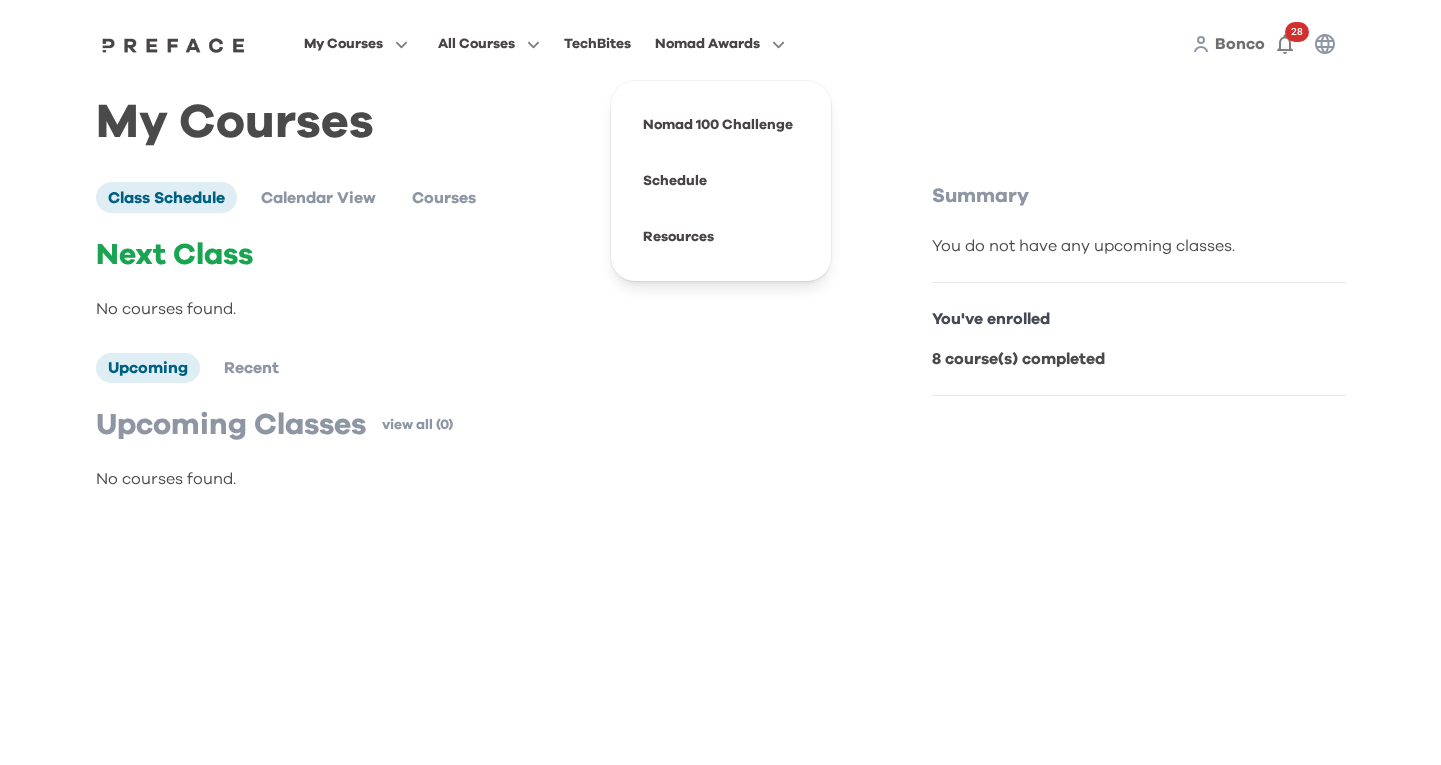 click on "Nomad Awards" at bounding box center [720, 44] 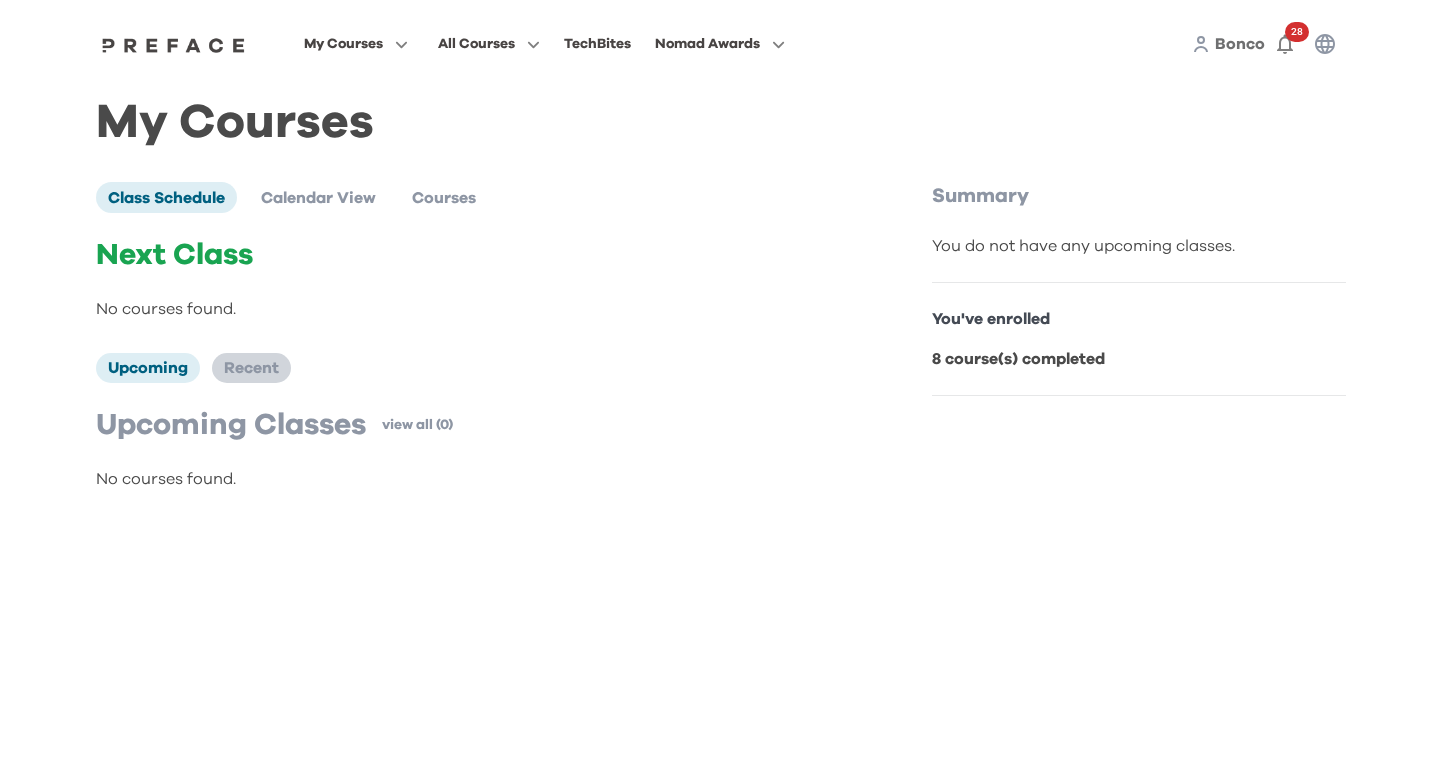 click on "Recent" at bounding box center [251, 368] 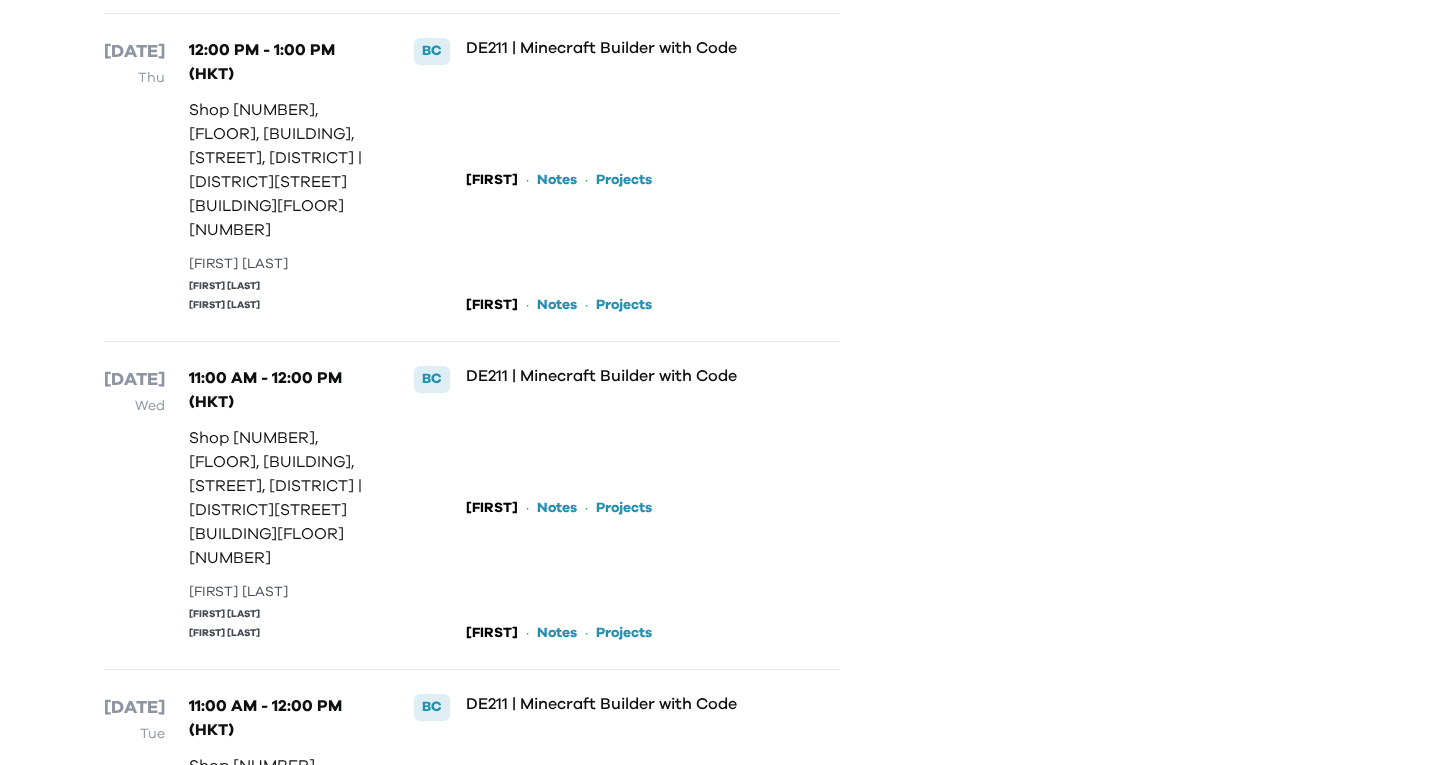 scroll, scrollTop: 511, scrollLeft: 0, axis: vertical 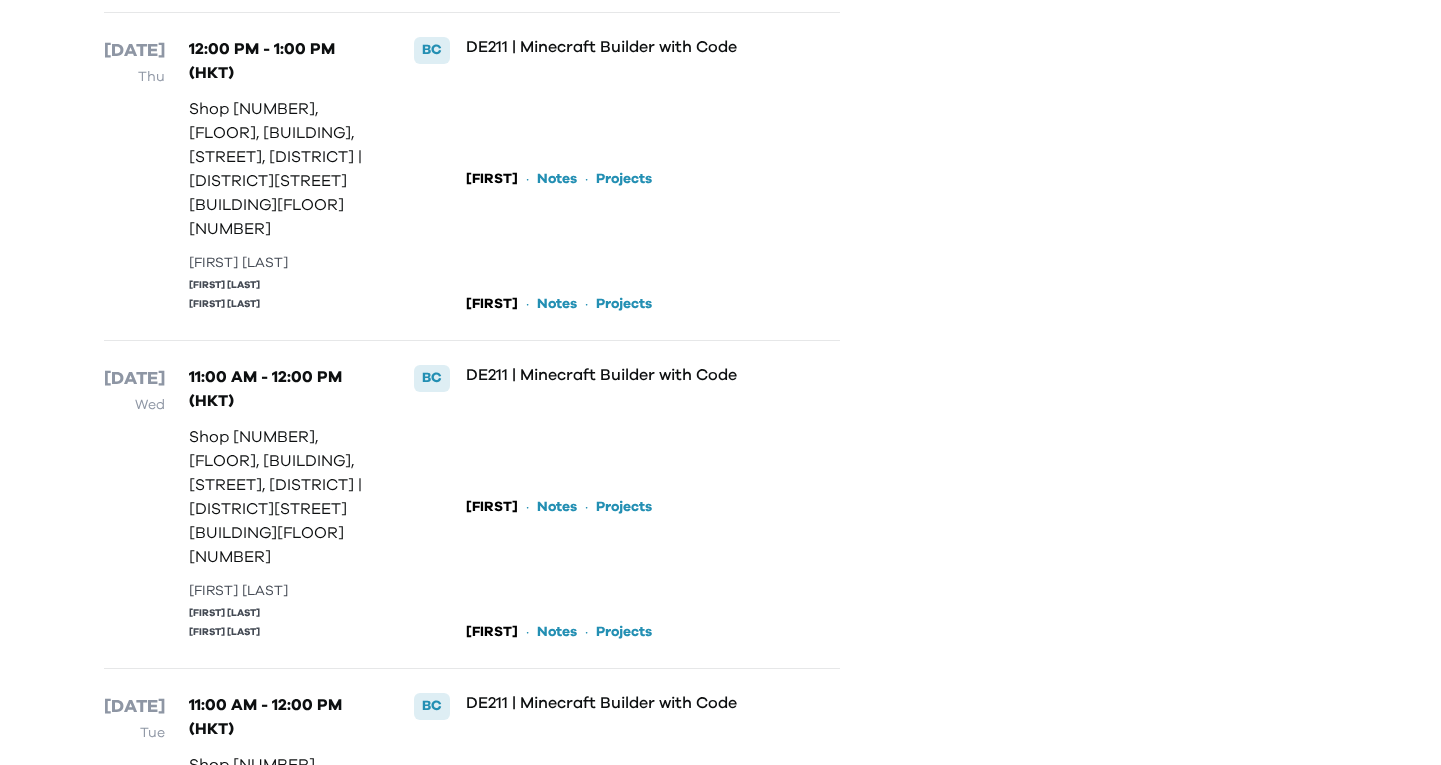 click on "DE211 | Minecraft Builder with Code" at bounding box center [619, 375] 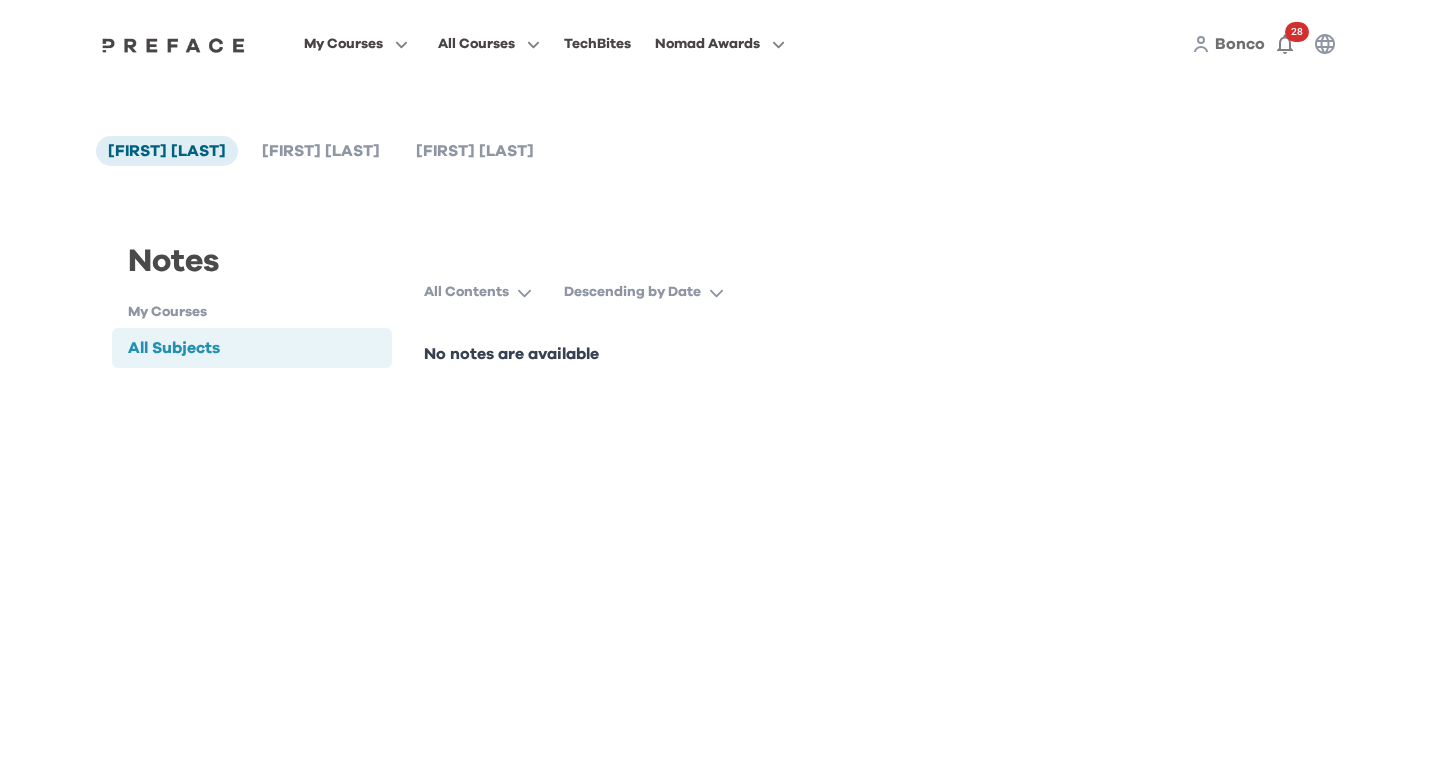 scroll, scrollTop: 0, scrollLeft: 0, axis: both 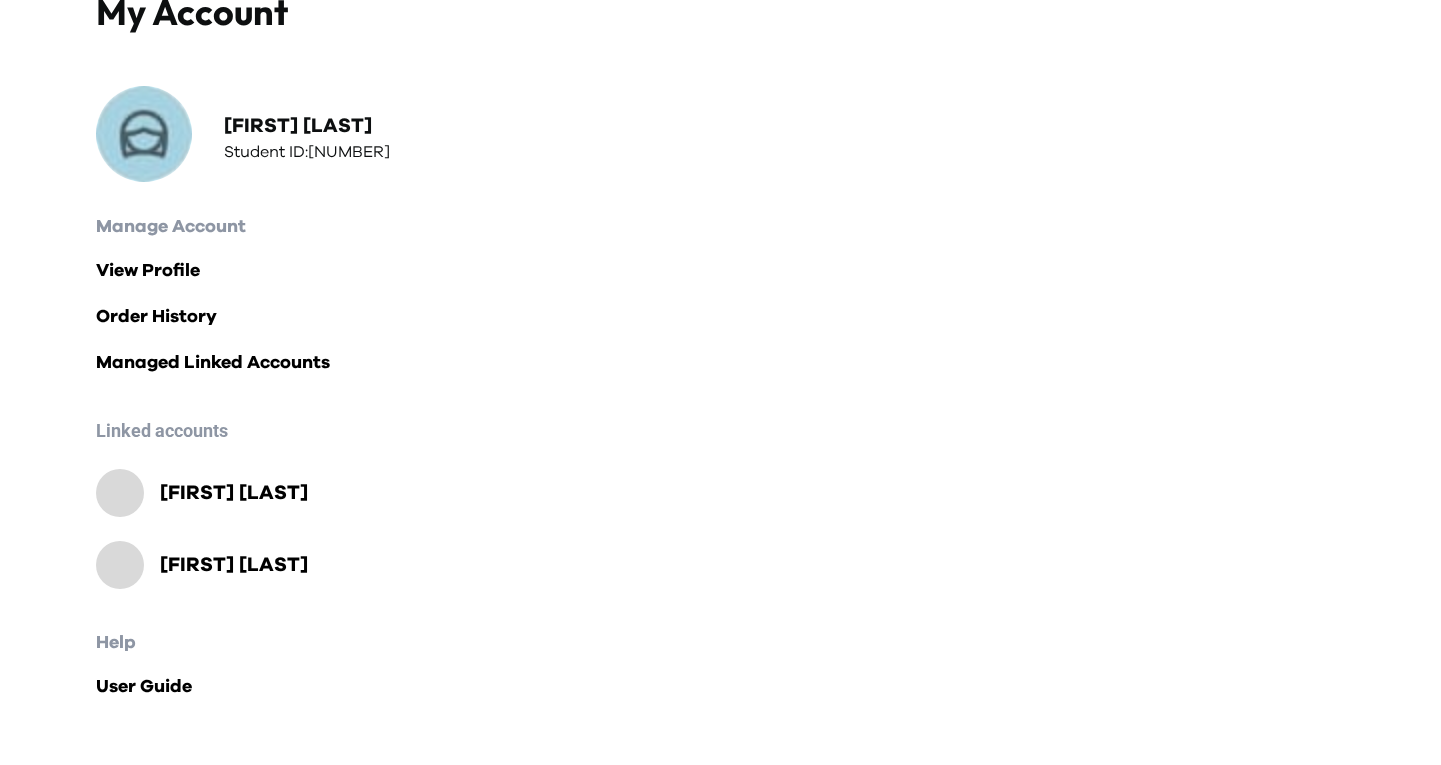 click on "Mateo   Tsui" at bounding box center [234, 493] 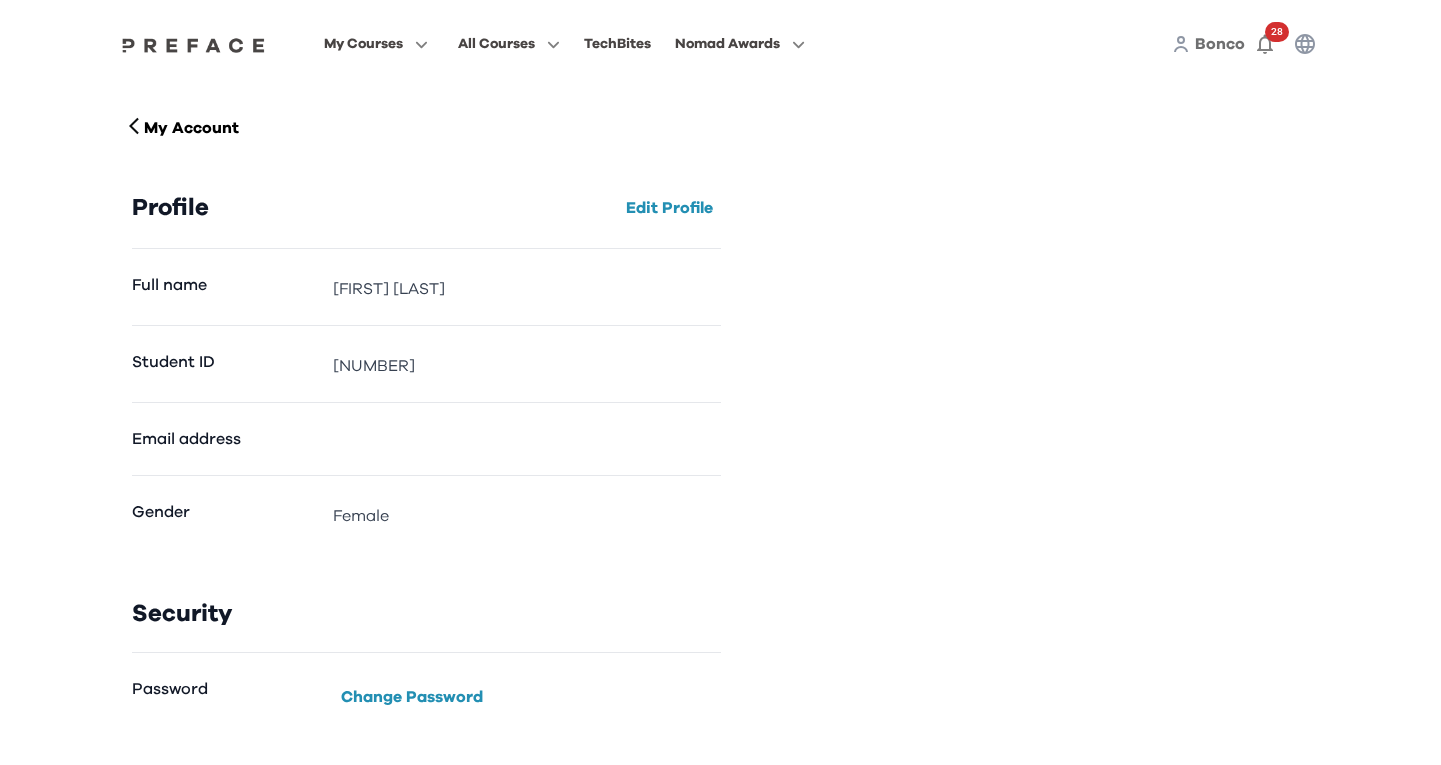 scroll, scrollTop: 0, scrollLeft: 0, axis: both 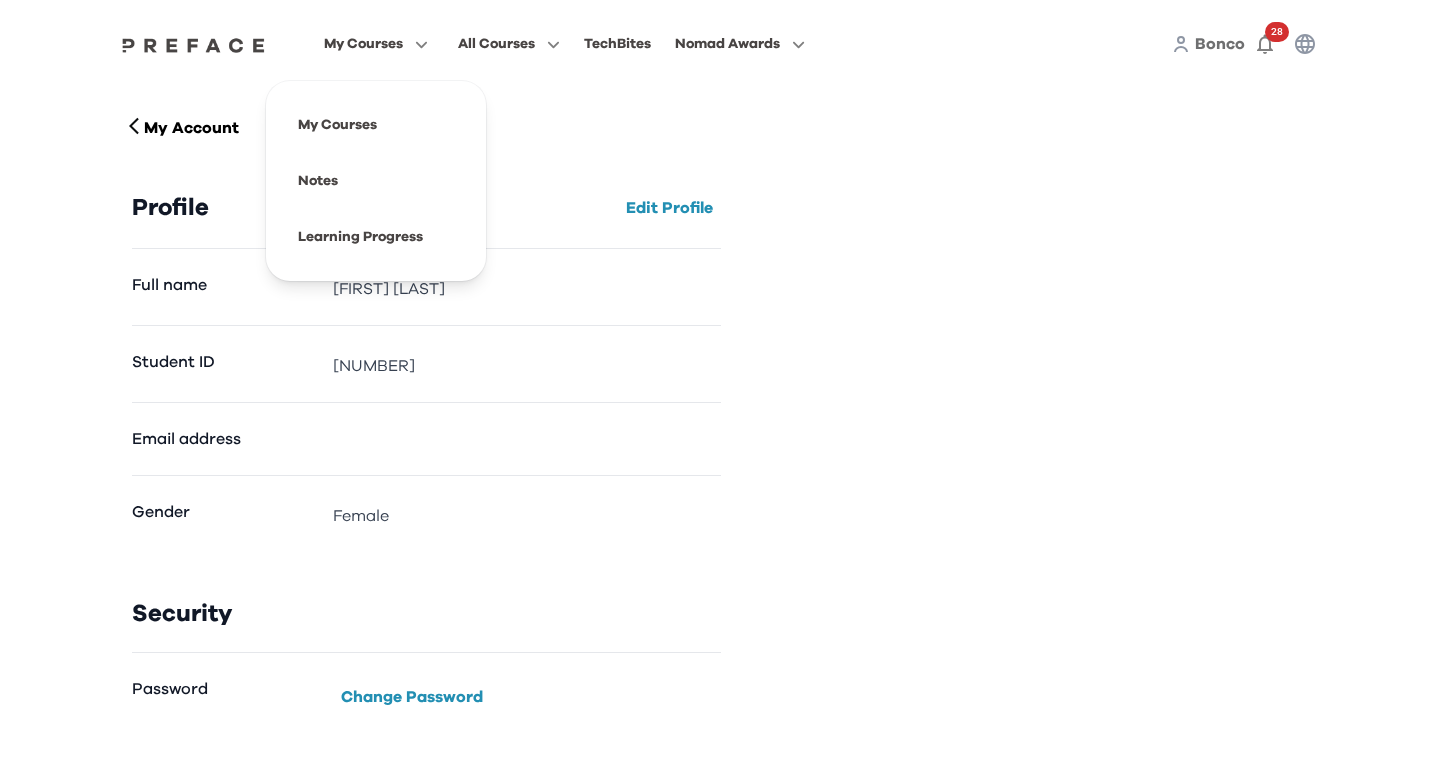 click on "My Courses" at bounding box center [363, 44] 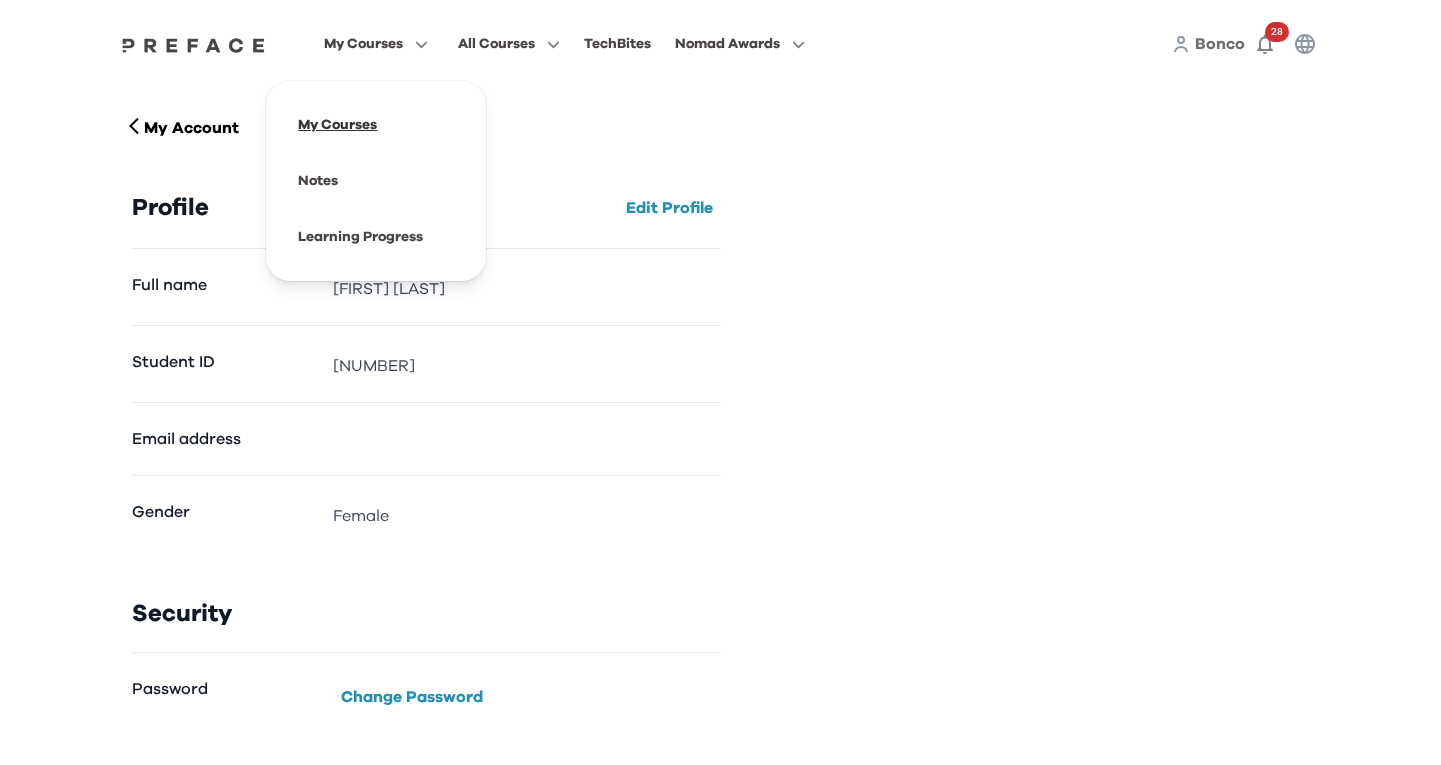 click at bounding box center [376, 125] 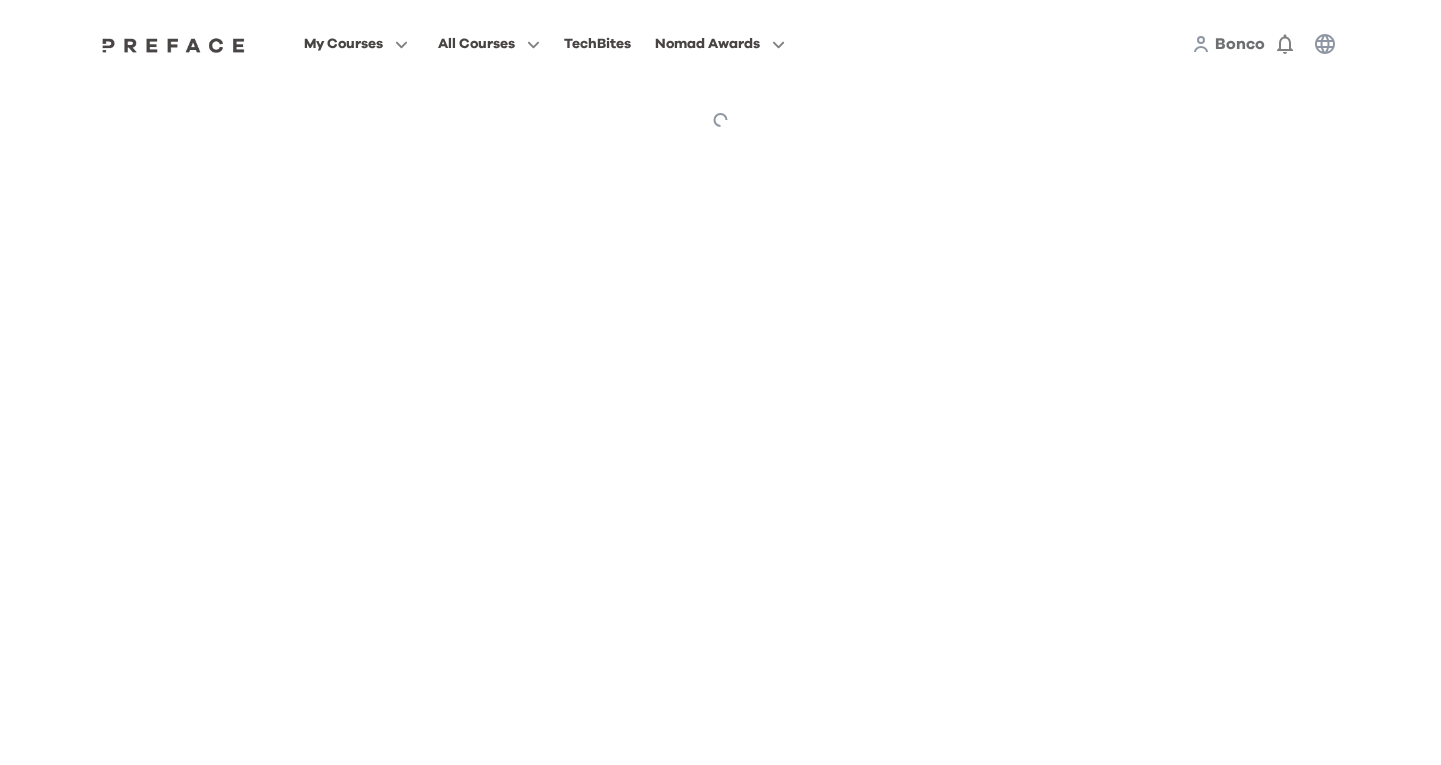 scroll, scrollTop: 0, scrollLeft: 0, axis: both 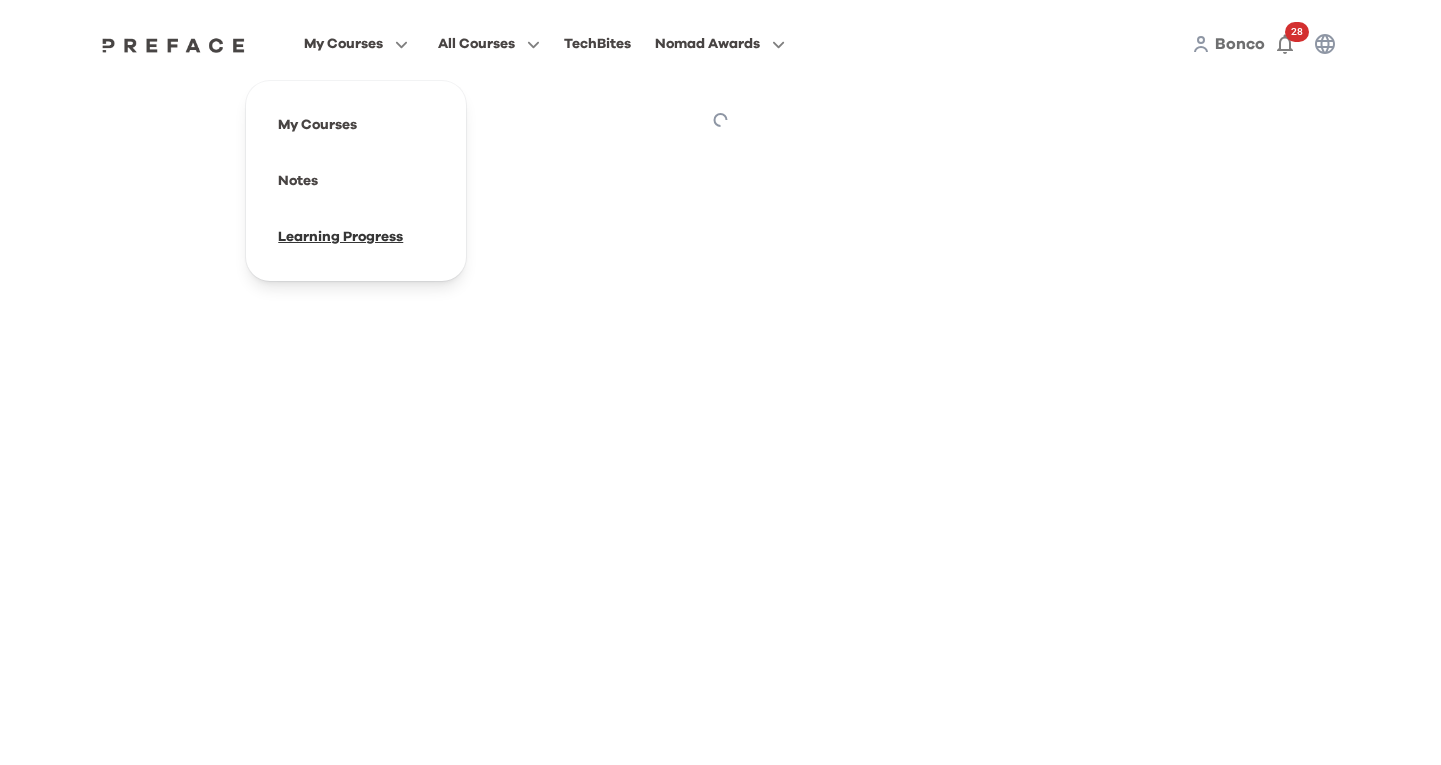 click at bounding box center (356, 237) 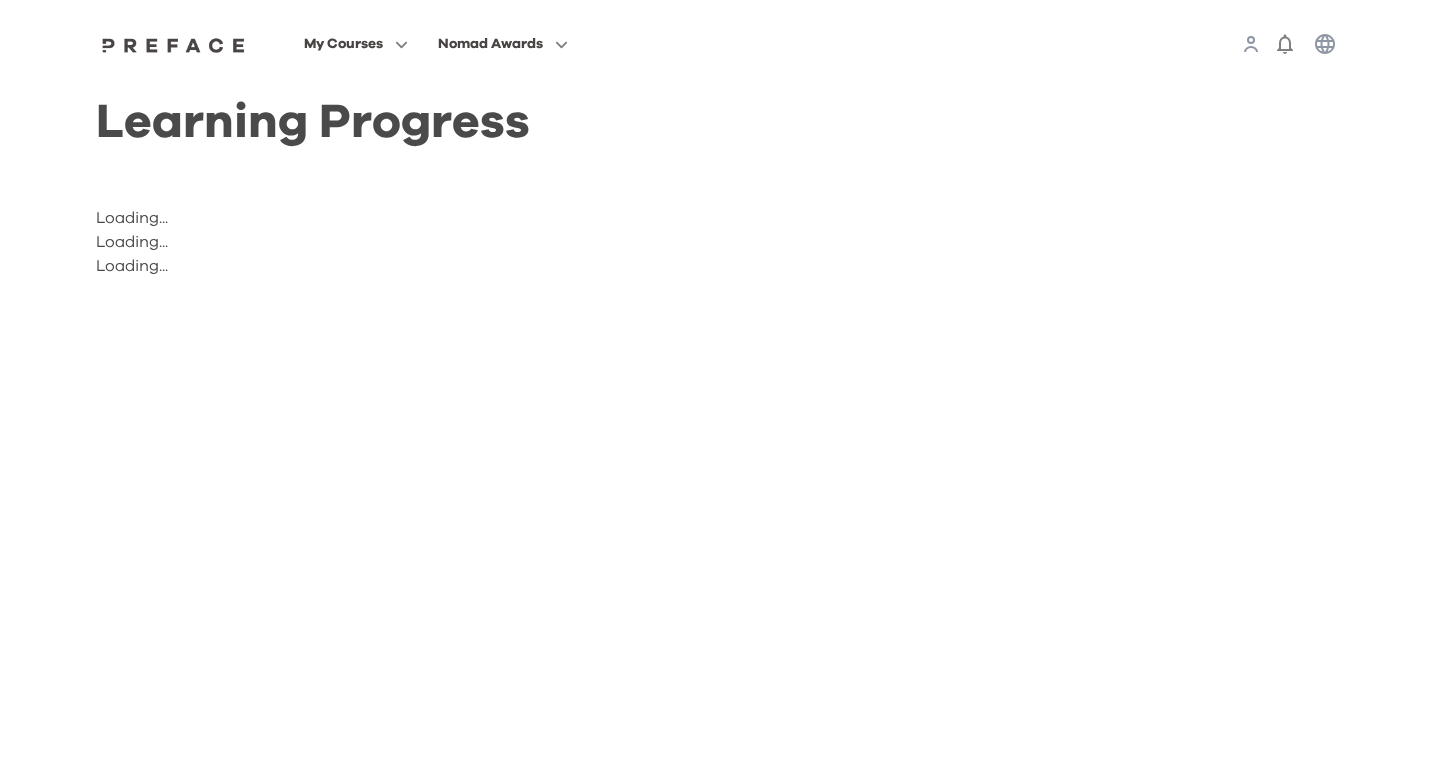 scroll, scrollTop: 0, scrollLeft: 0, axis: both 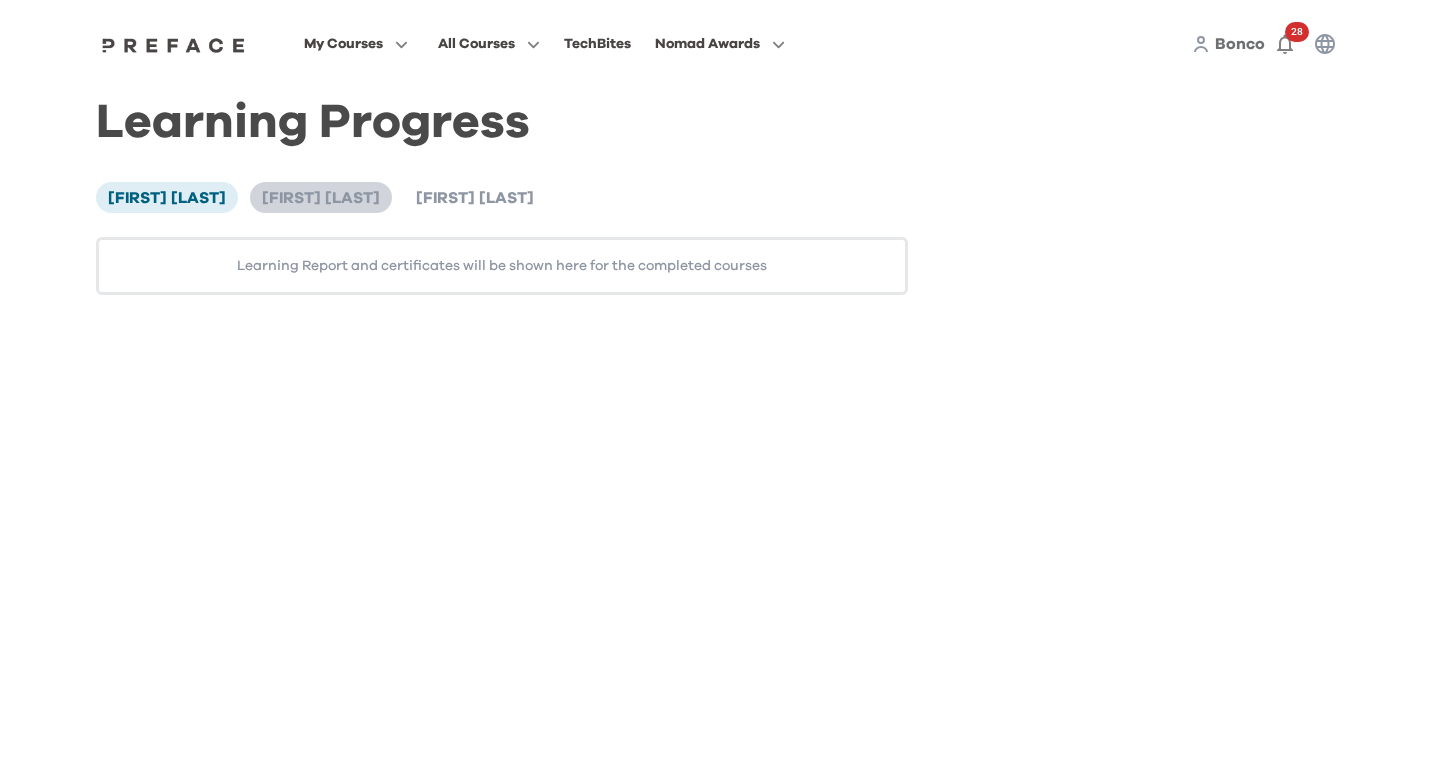 click on "[FIRST] [LAST]" at bounding box center [321, 198] 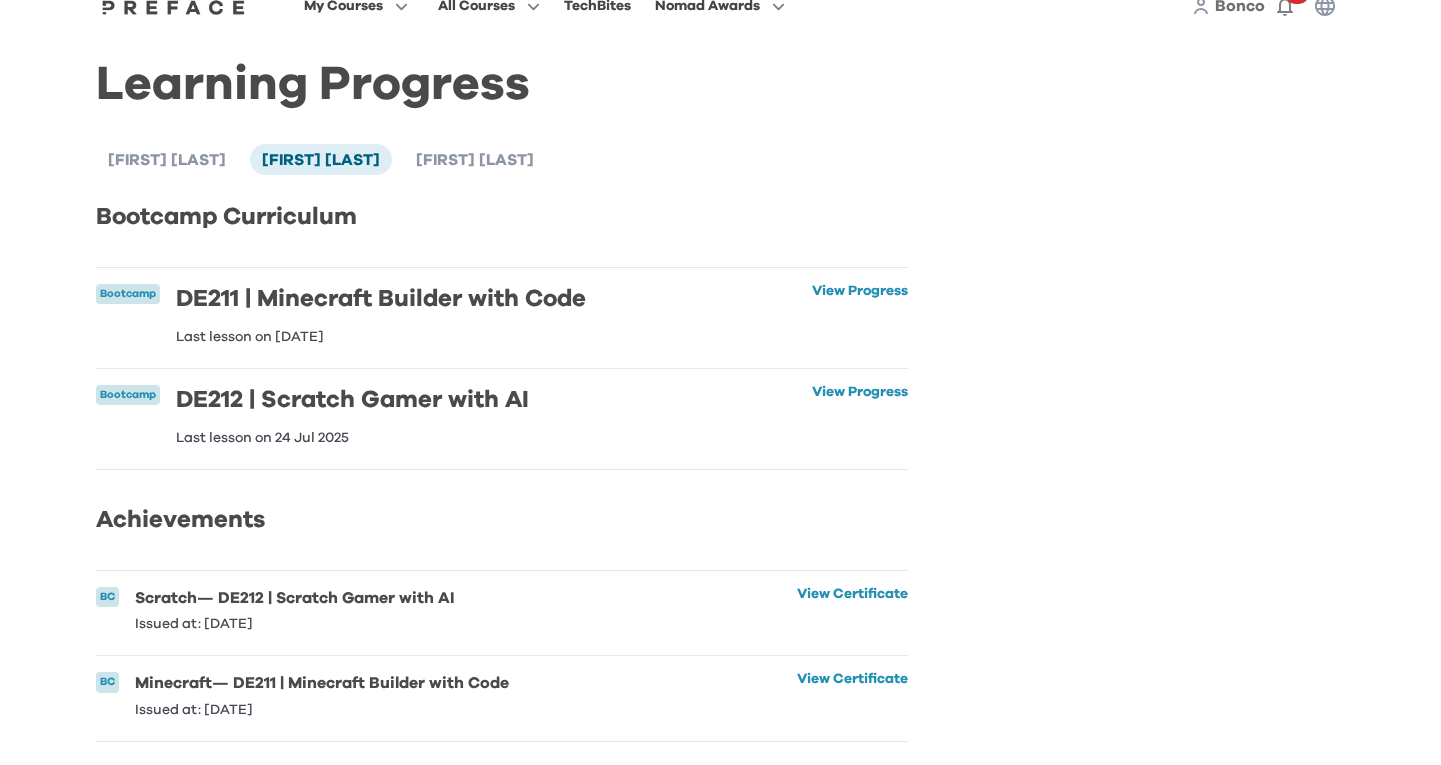 scroll, scrollTop: 37, scrollLeft: 0, axis: vertical 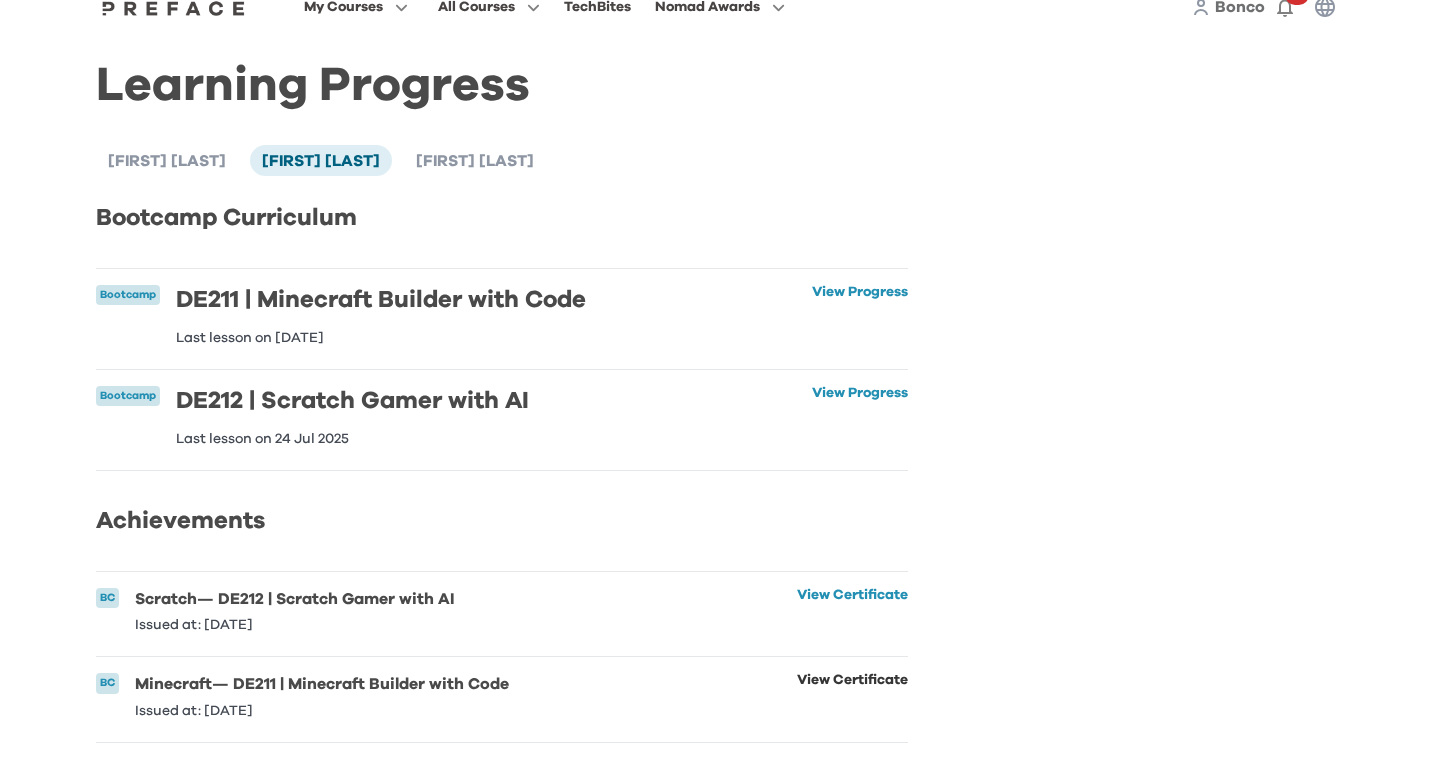 click on "View Certificate" at bounding box center (852, 695) 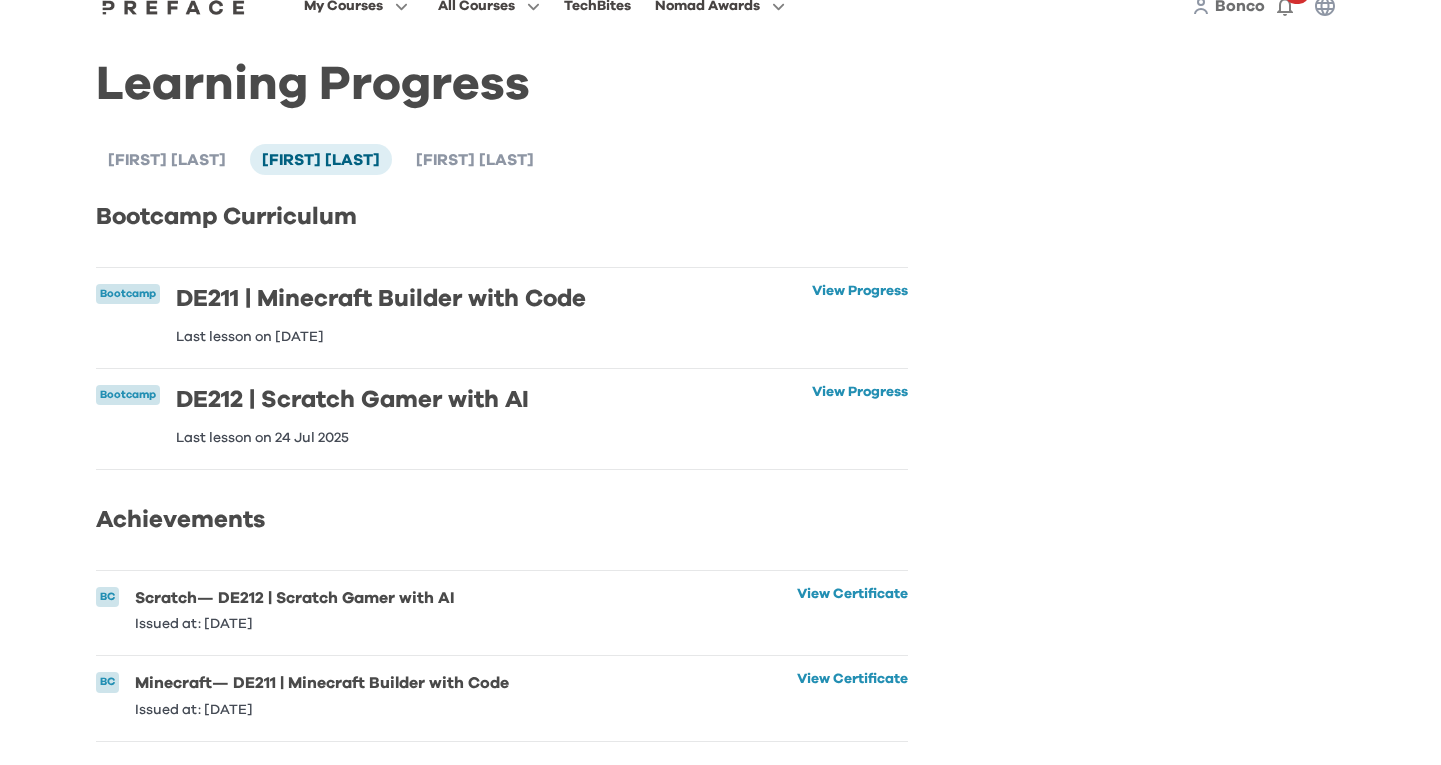 scroll, scrollTop: 37, scrollLeft: 0, axis: vertical 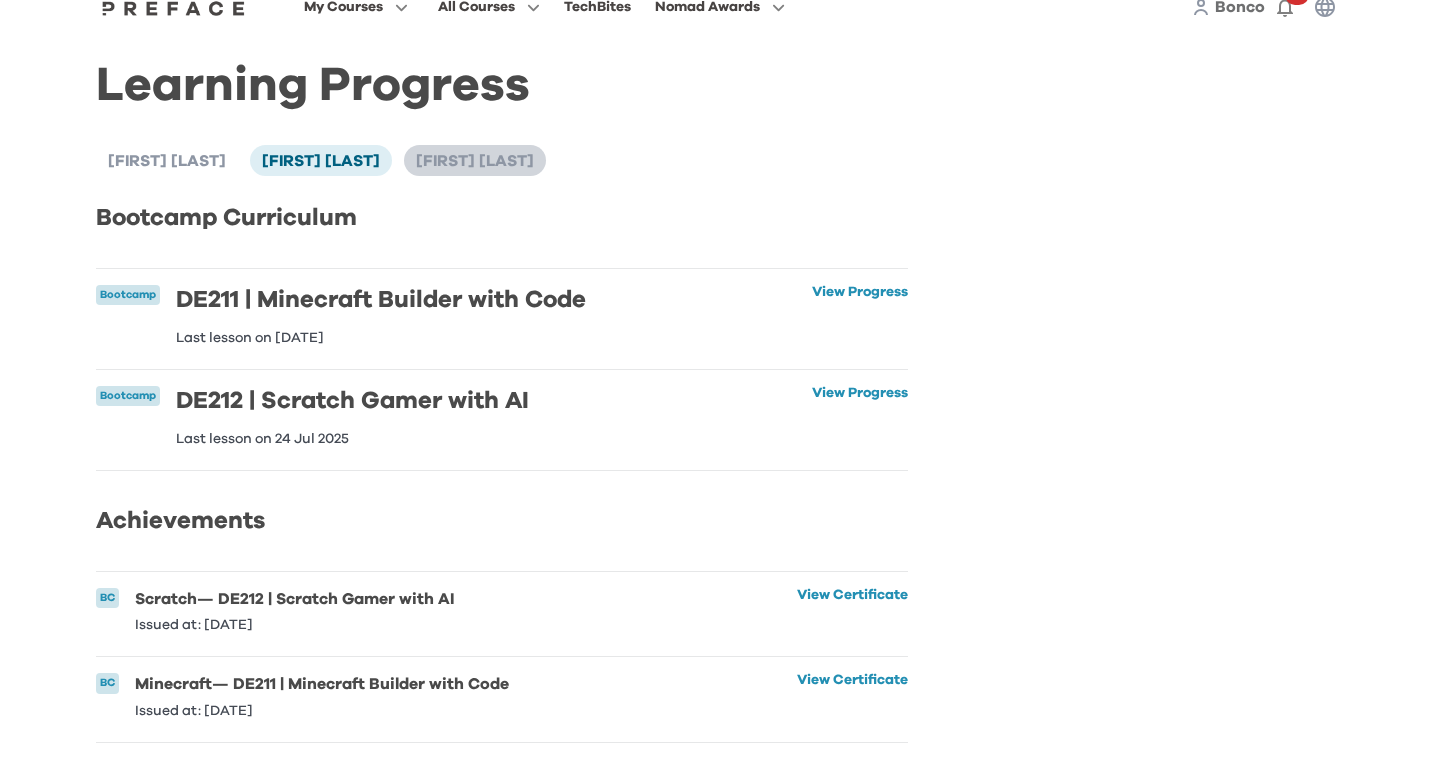 click on "[FIRST] [LAST]" at bounding box center [475, 160] 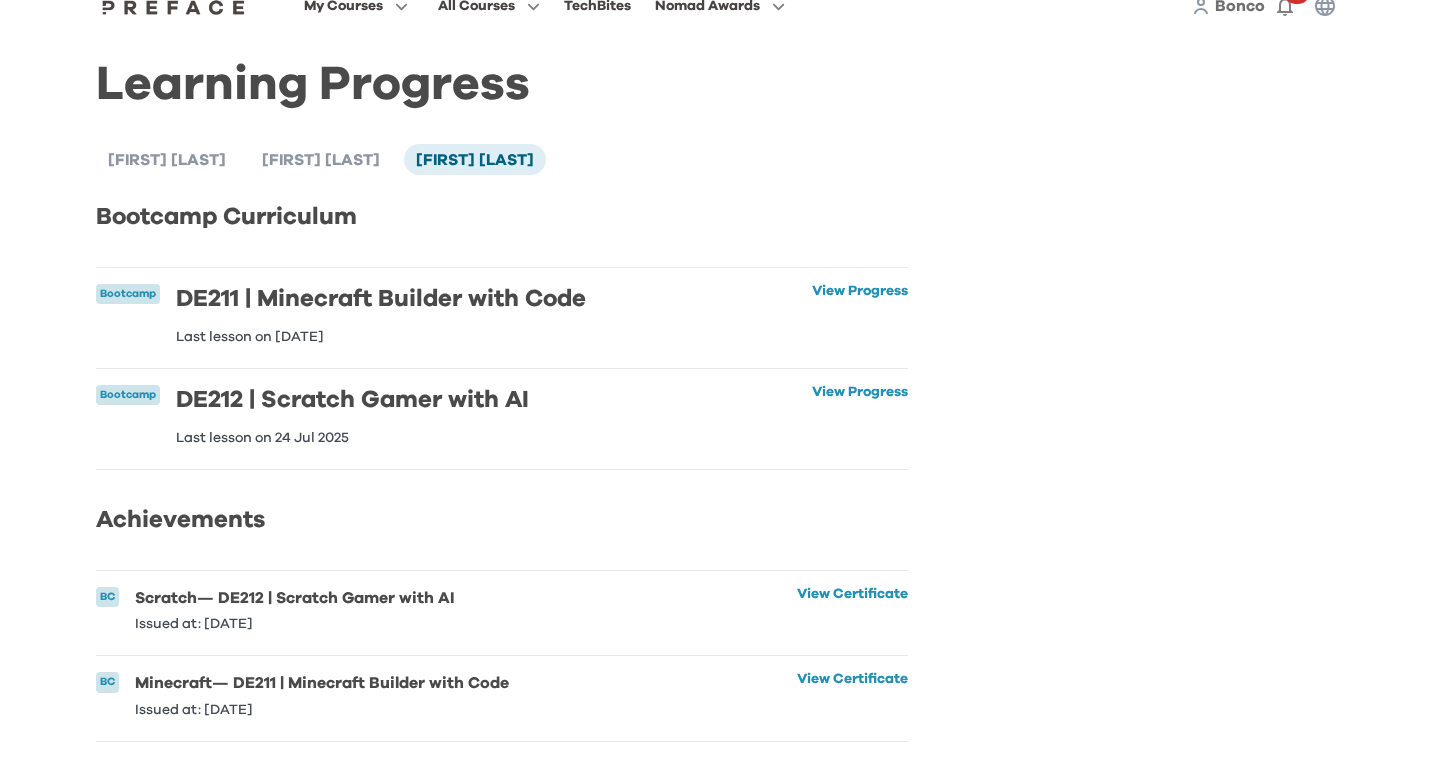 scroll, scrollTop: 37, scrollLeft: 0, axis: vertical 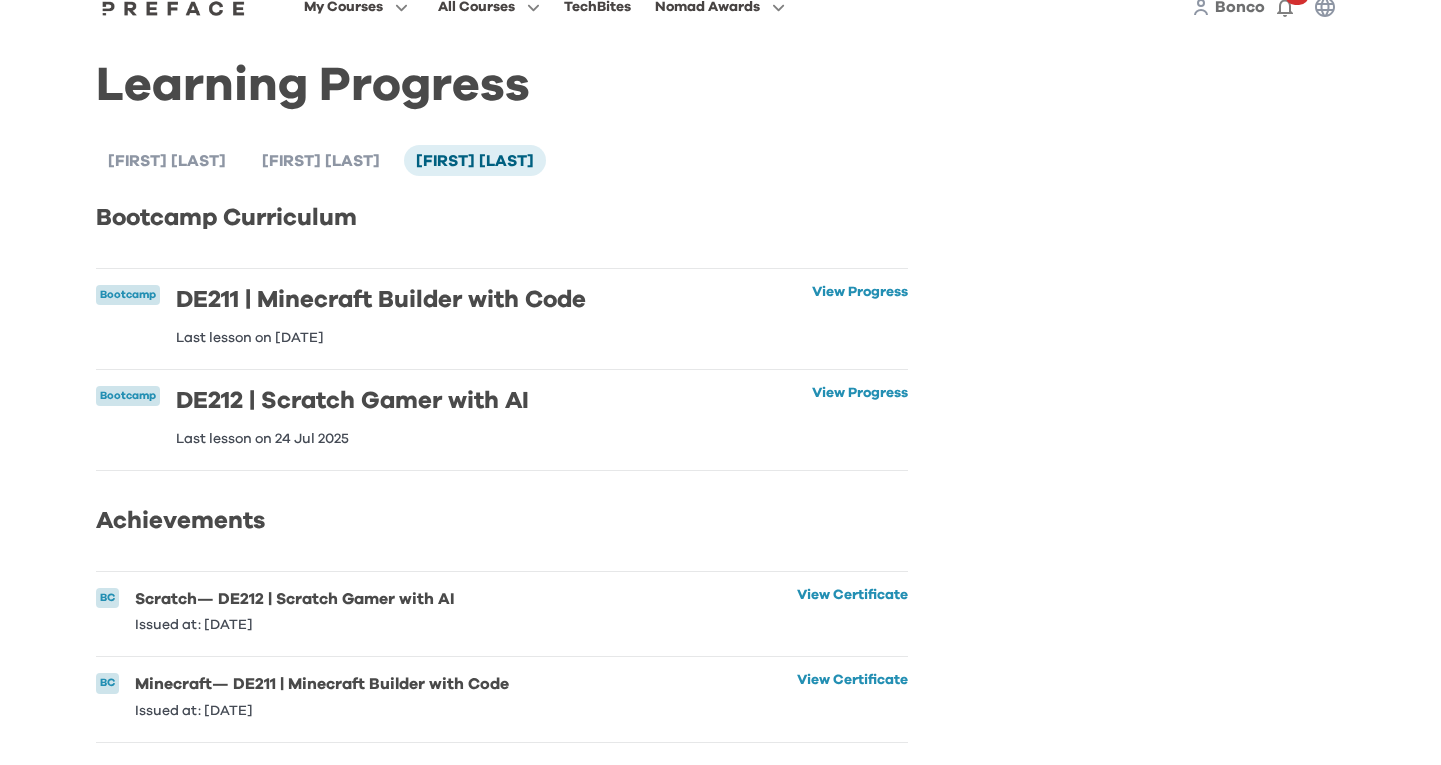 click on "BC Minecraft — DE211 | Minecraft Builder with Code Issued at: 31 Jul 2025 View Certificate View Certificate" at bounding box center [502, 699] 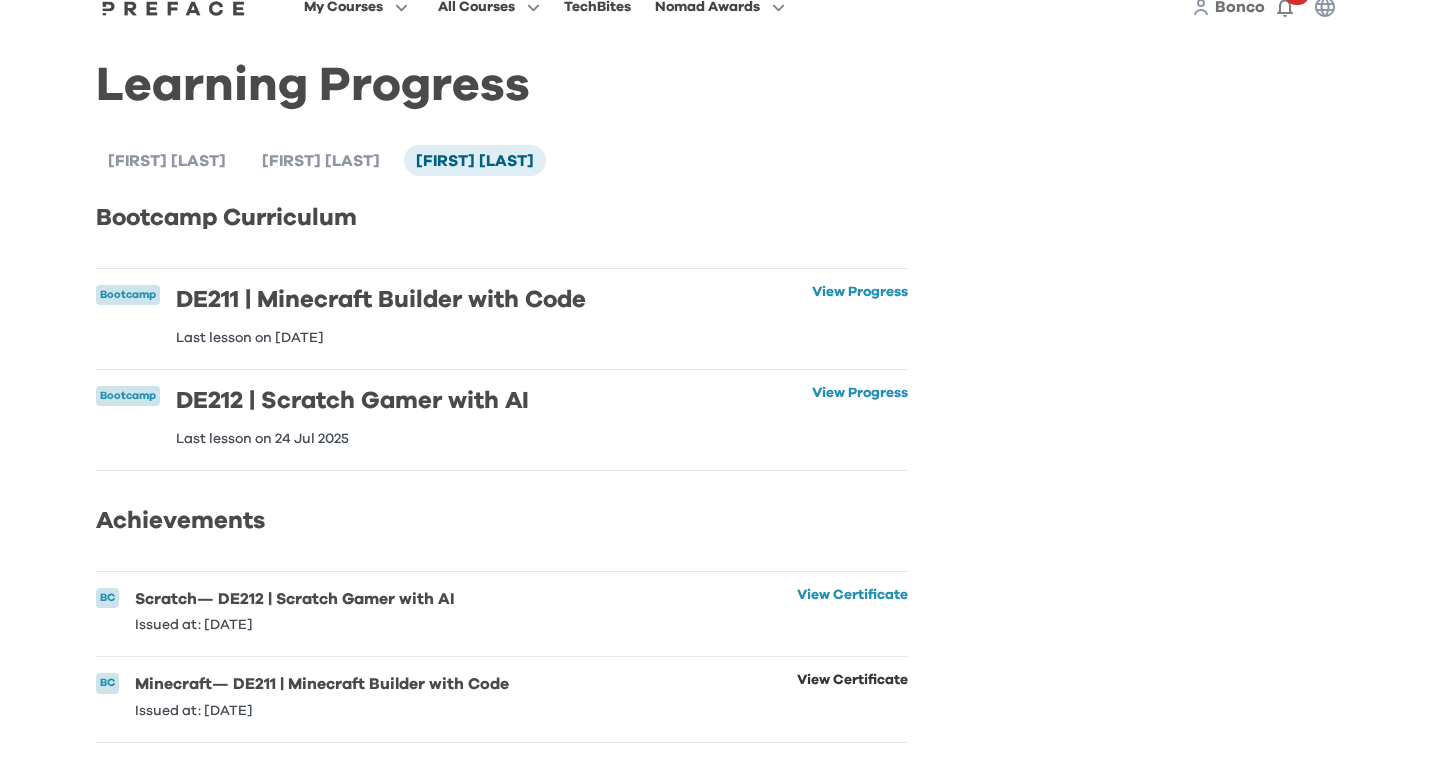 click on "View Certificate" at bounding box center (852, 695) 